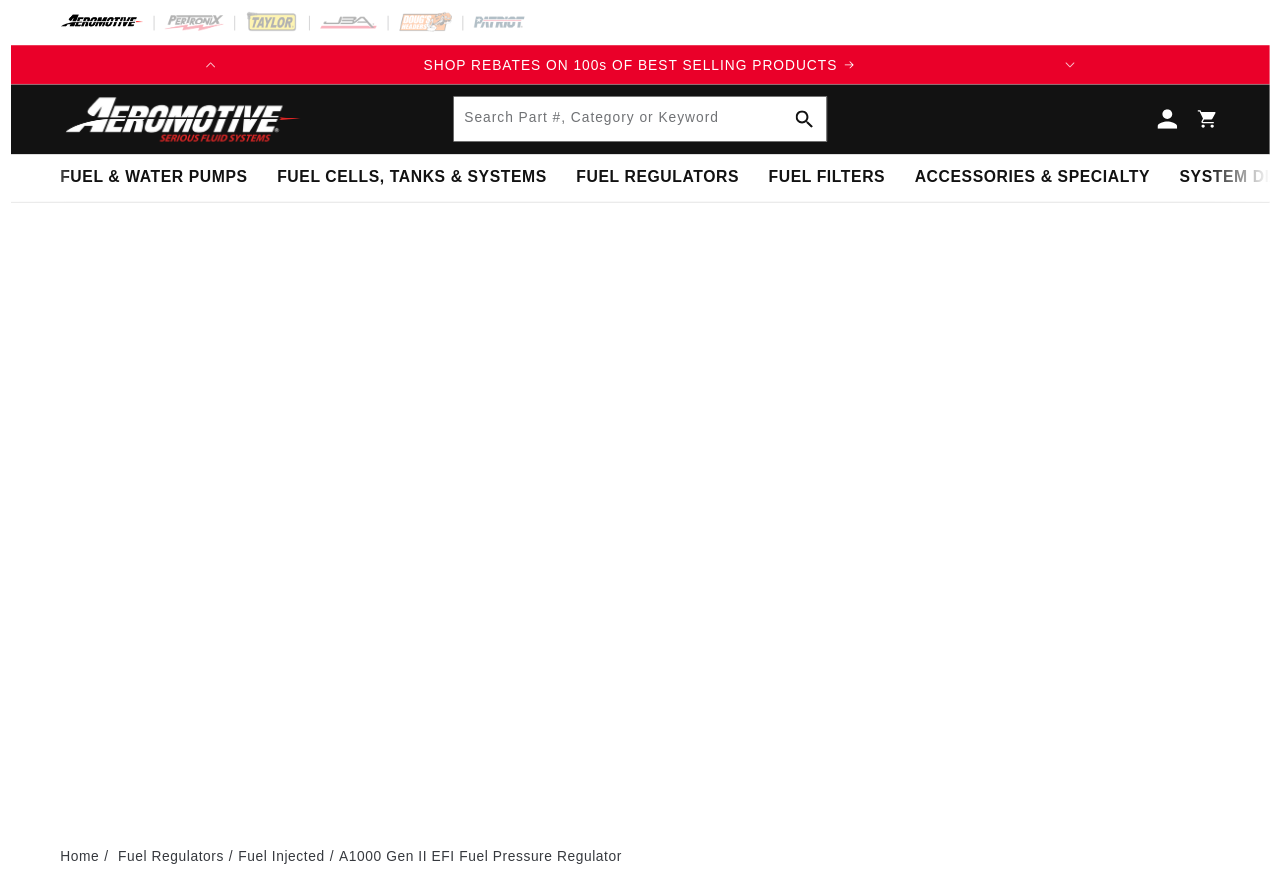 scroll, scrollTop: 0, scrollLeft: 0, axis: both 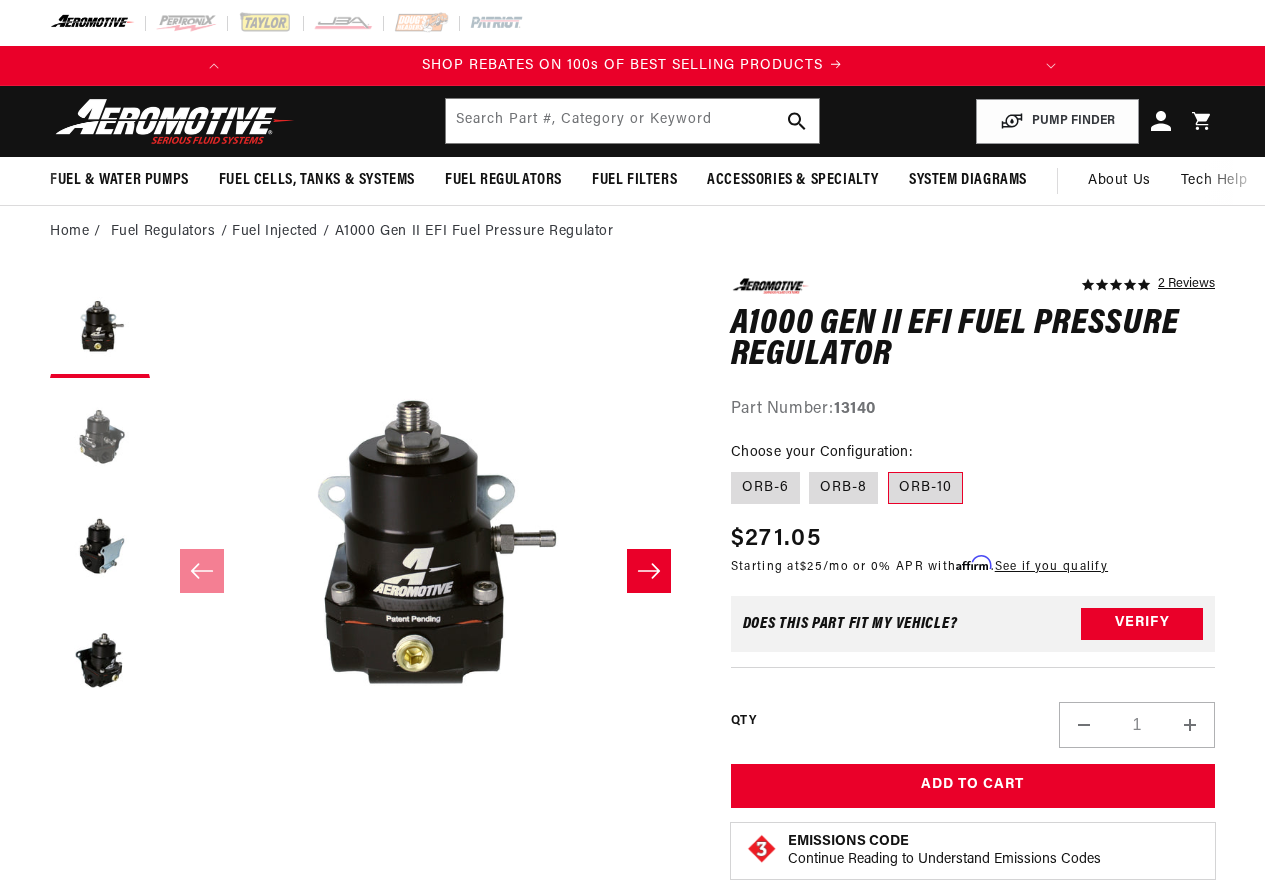 click at bounding box center [100, 438] 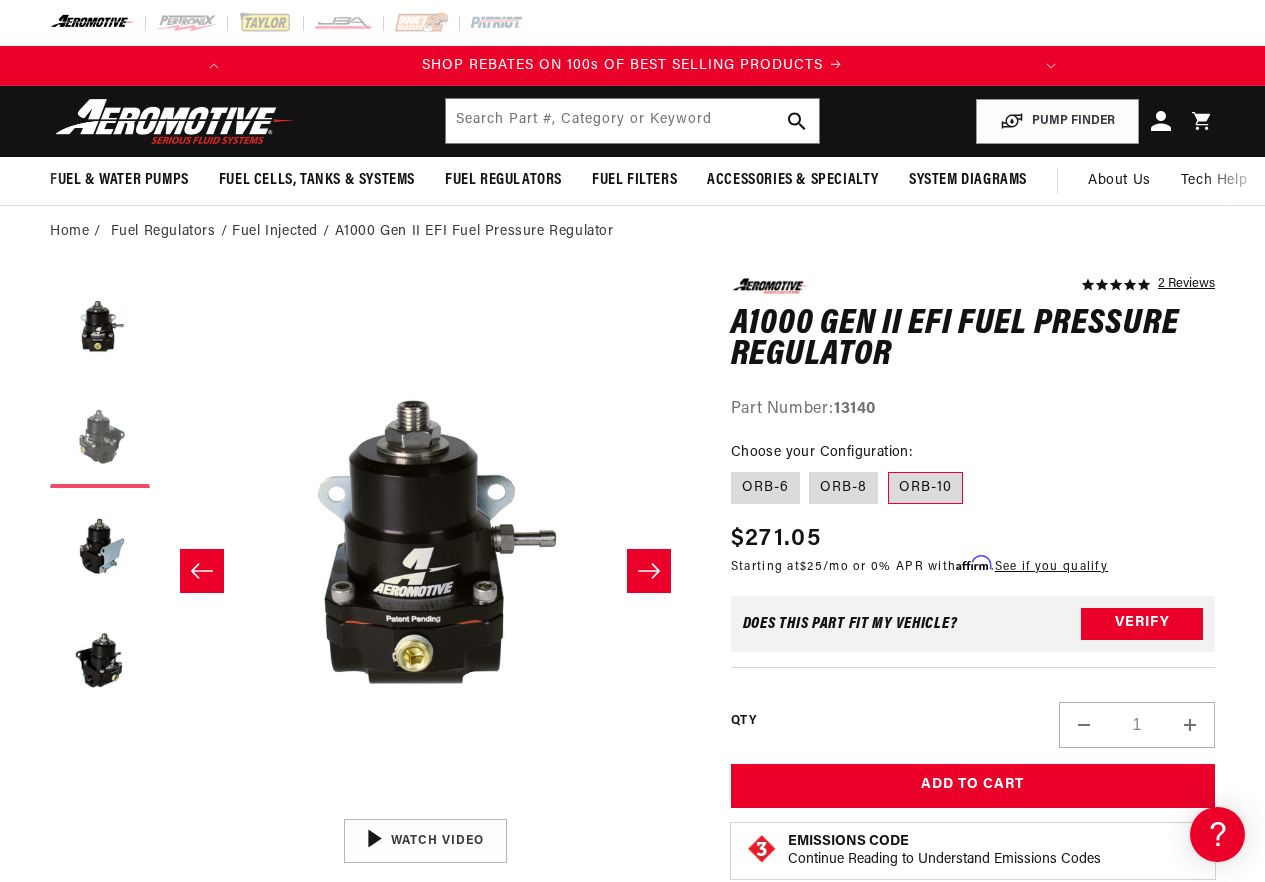 scroll, scrollTop: 0, scrollLeft: 531, axis: horizontal 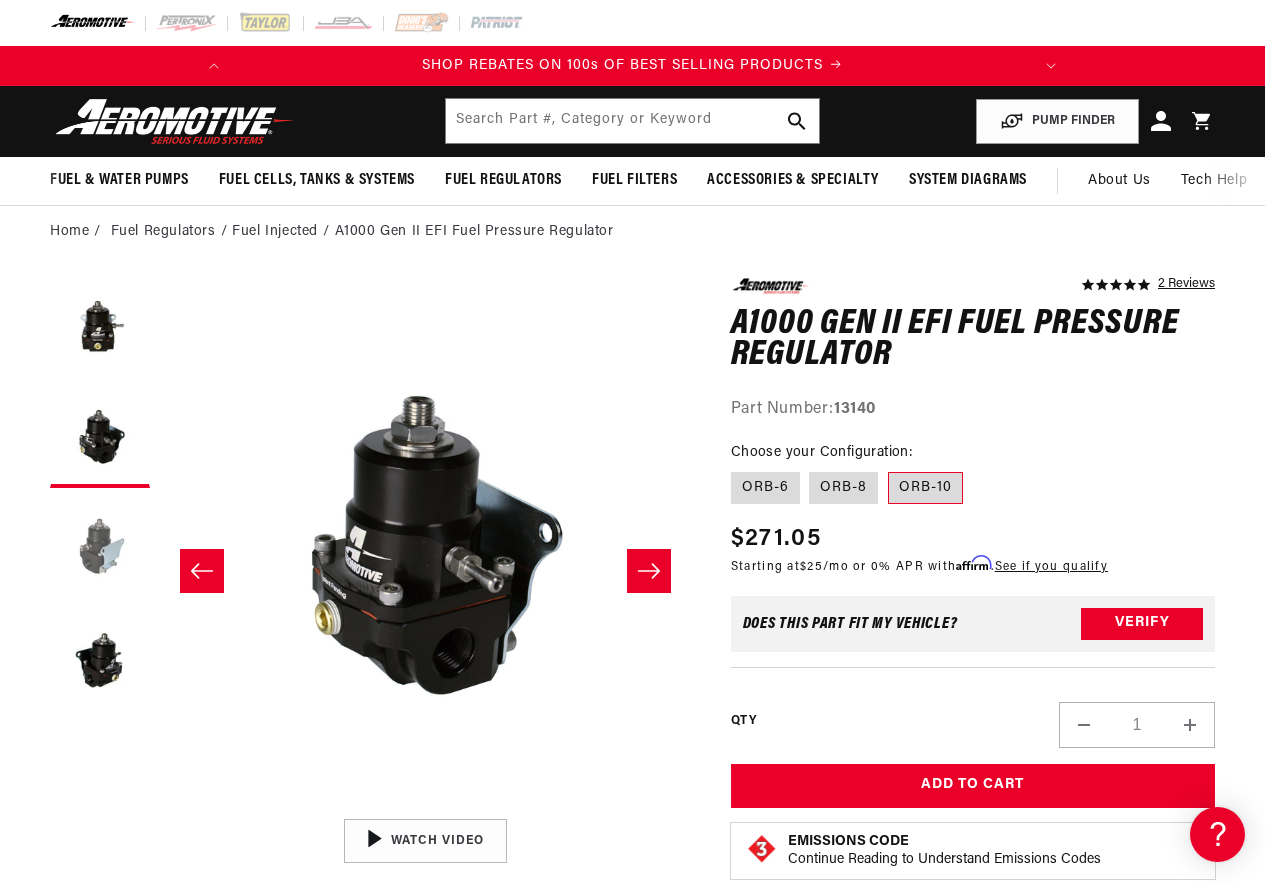 click at bounding box center (100, 548) 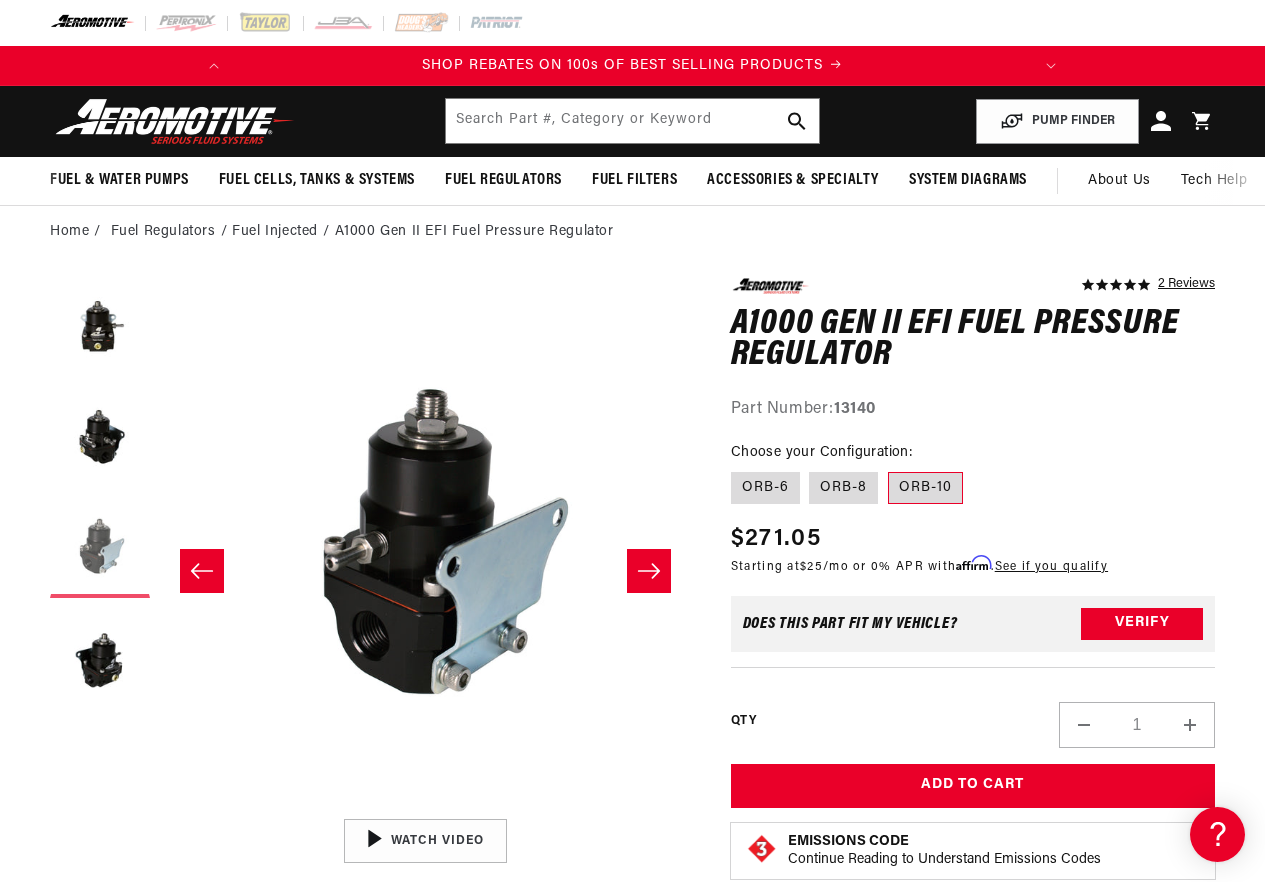 scroll, scrollTop: 0, scrollLeft: 1062, axis: horizontal 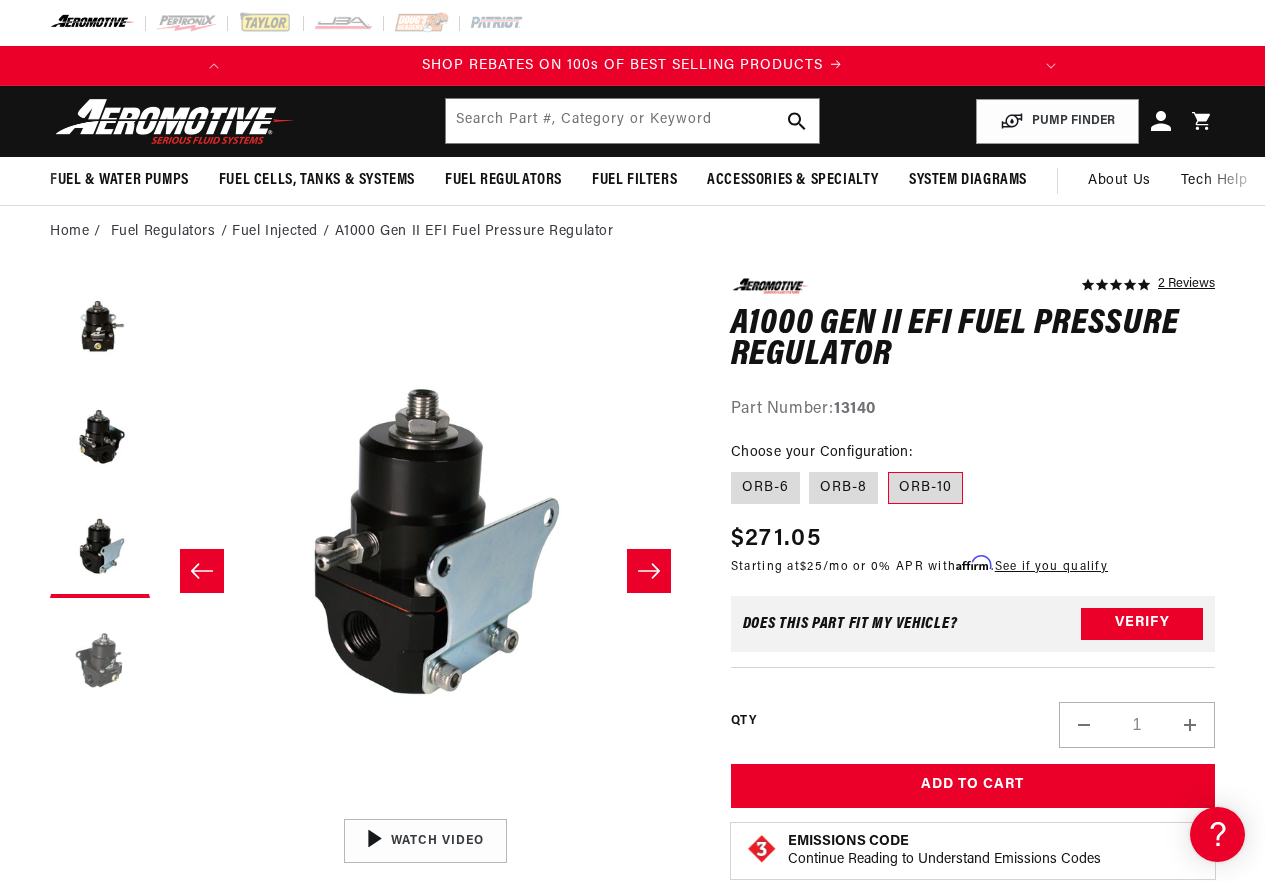 click at bounding box center [100, 658] 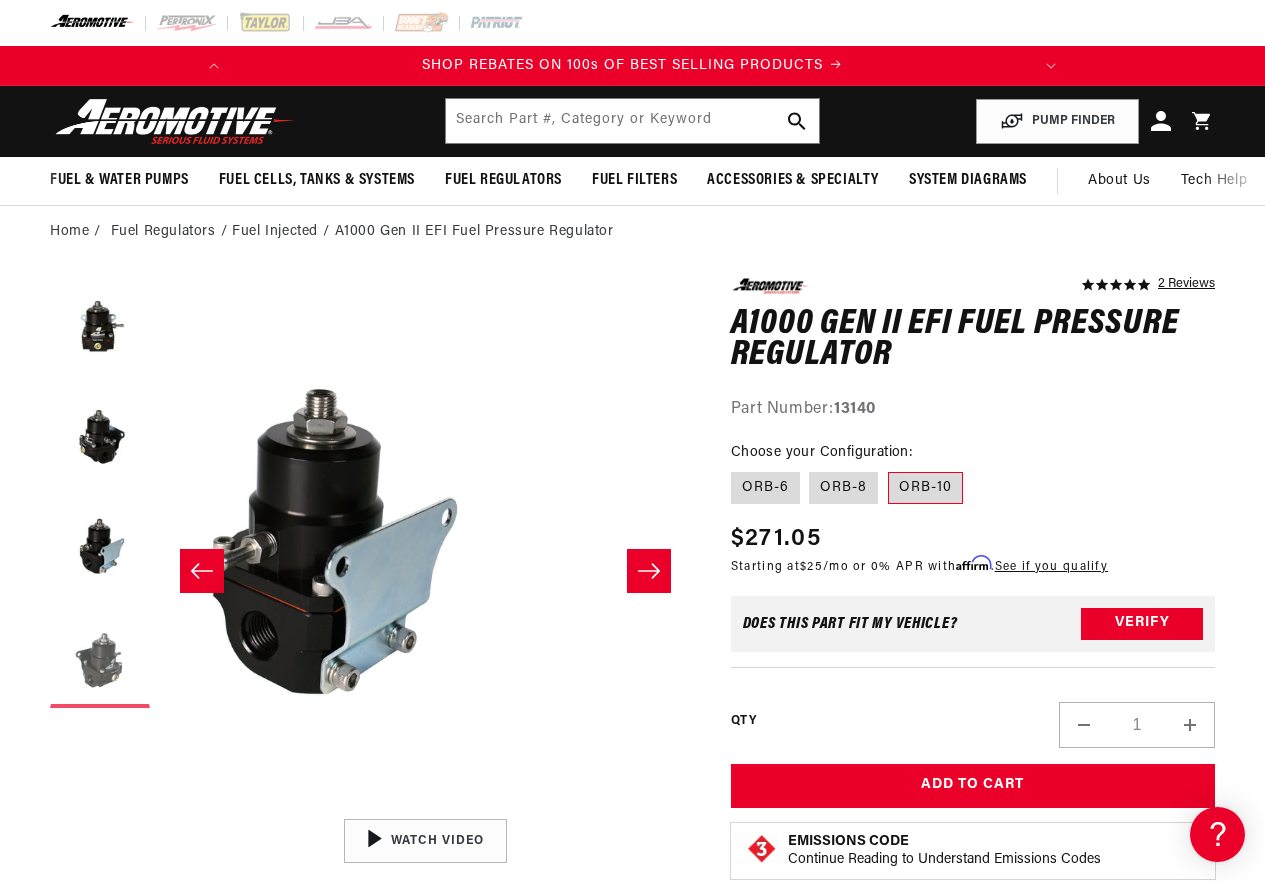 scroll, scrollTop: 0, scrollLeft: 1423, axis: horizontal 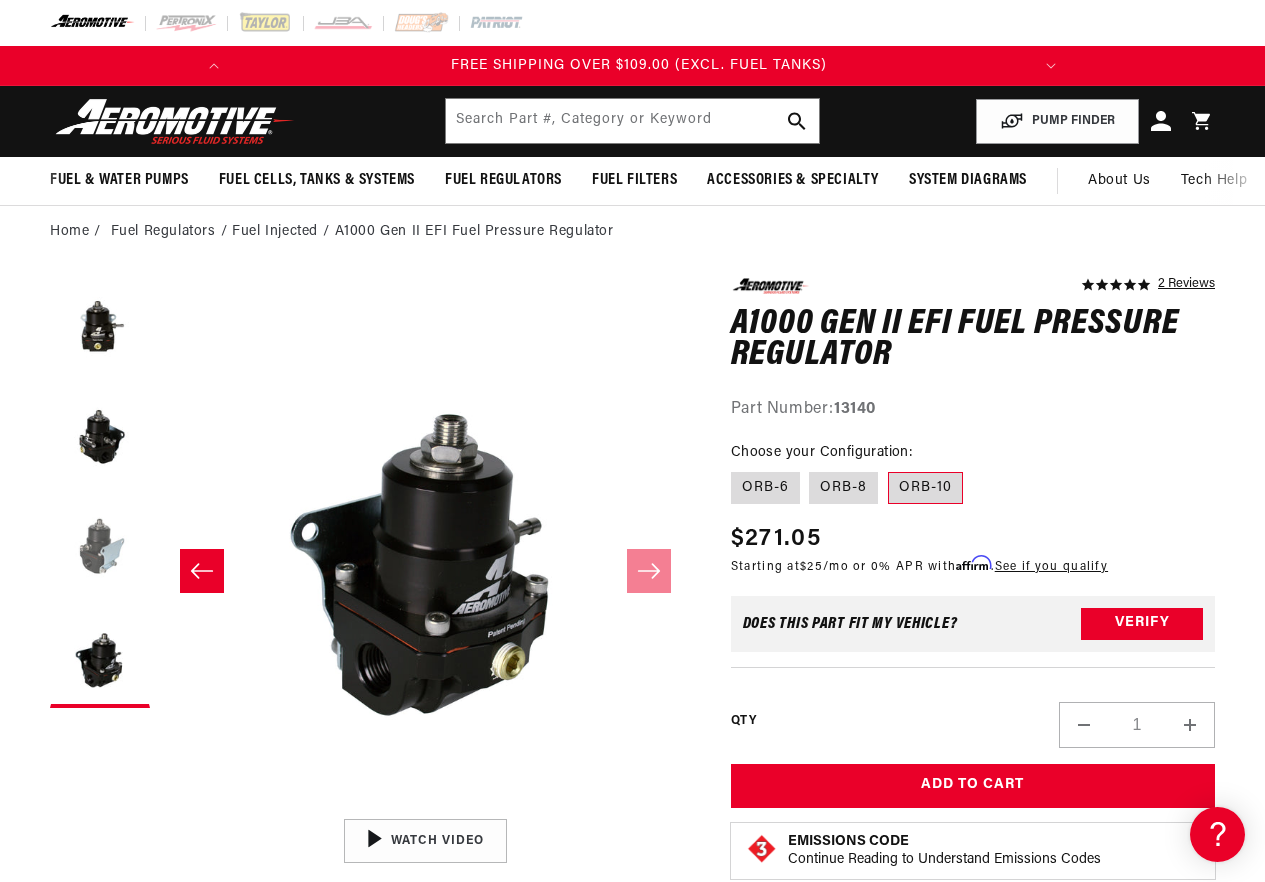 click at bounding box center [100, 548] 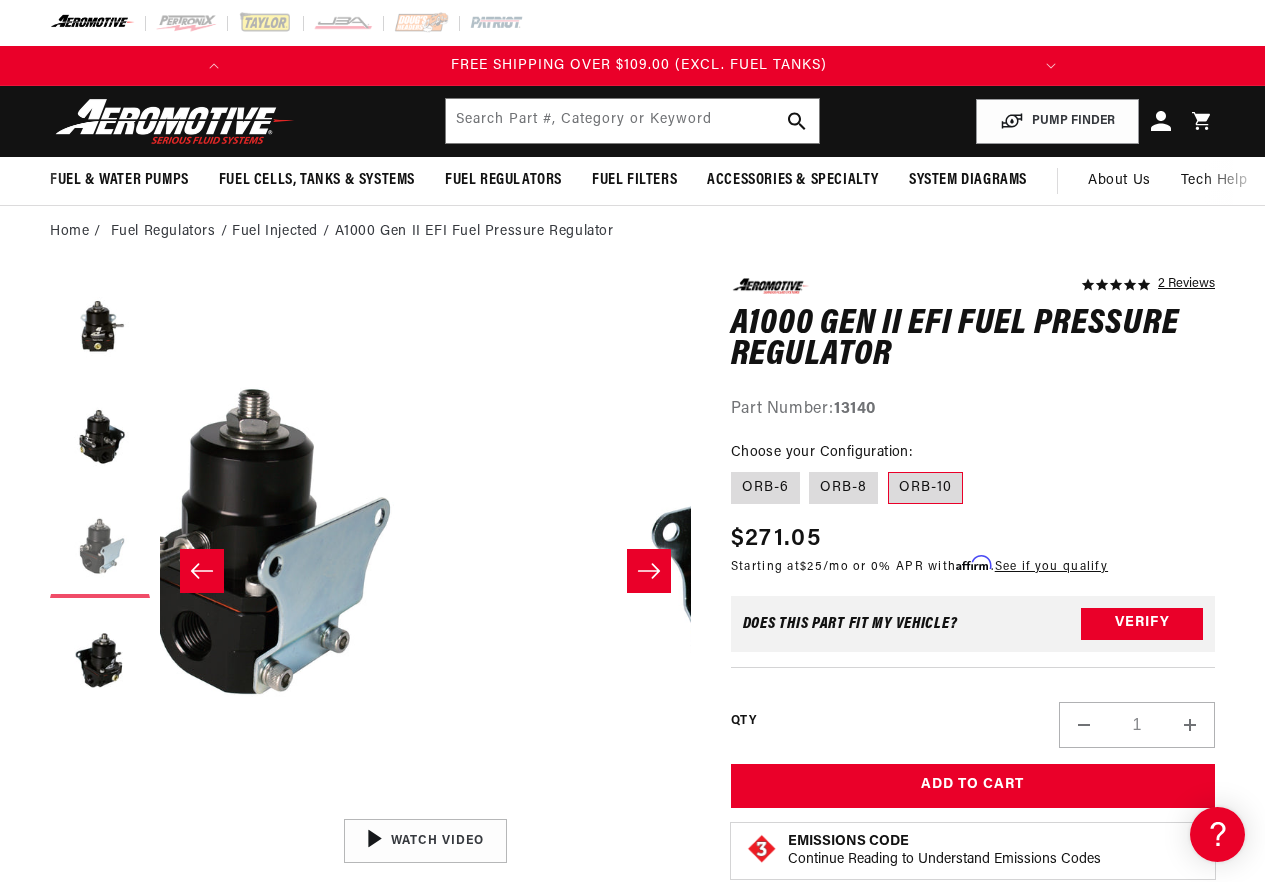 scroll, scrollTop: 0, scrollLeft: 1062, axis: horizontal 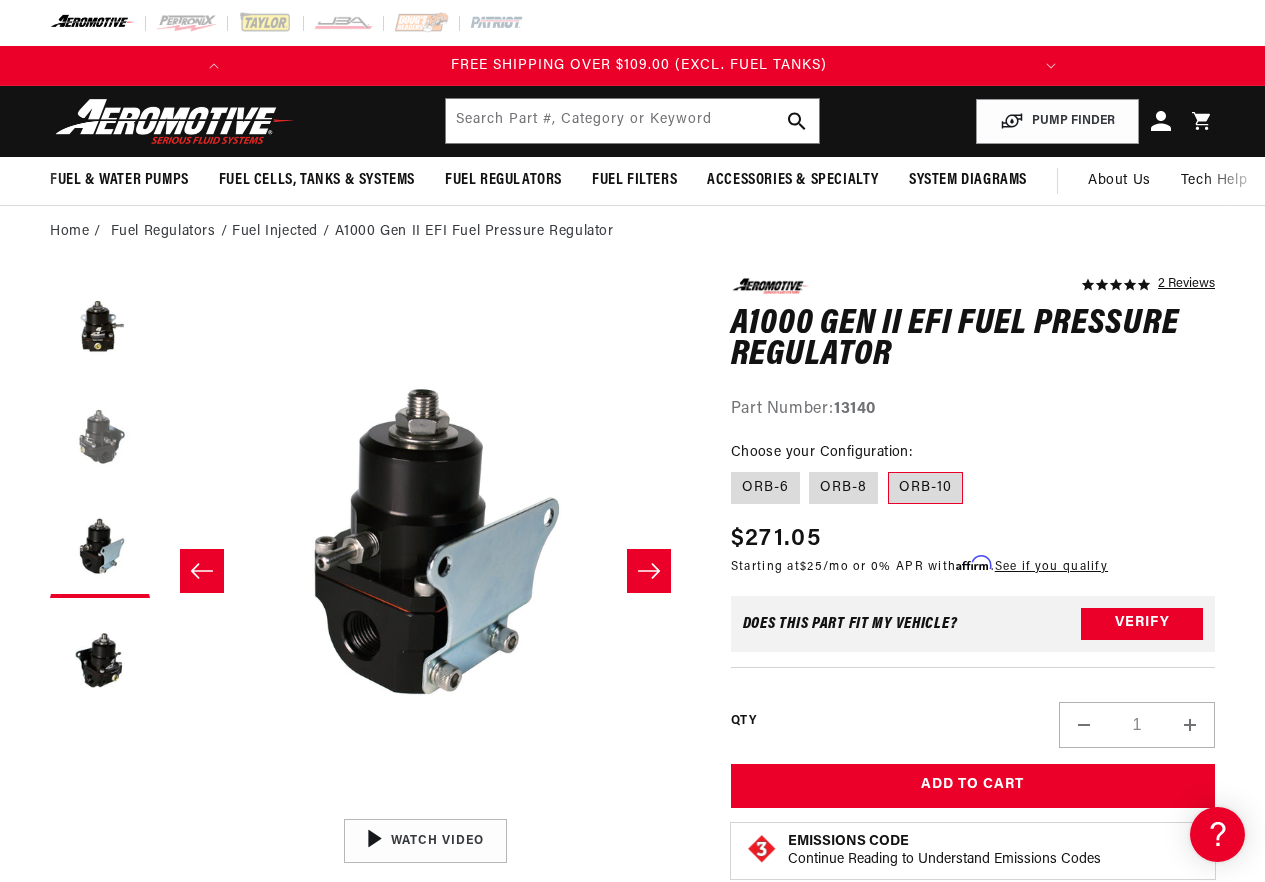 click at bounding box center [100, 438] 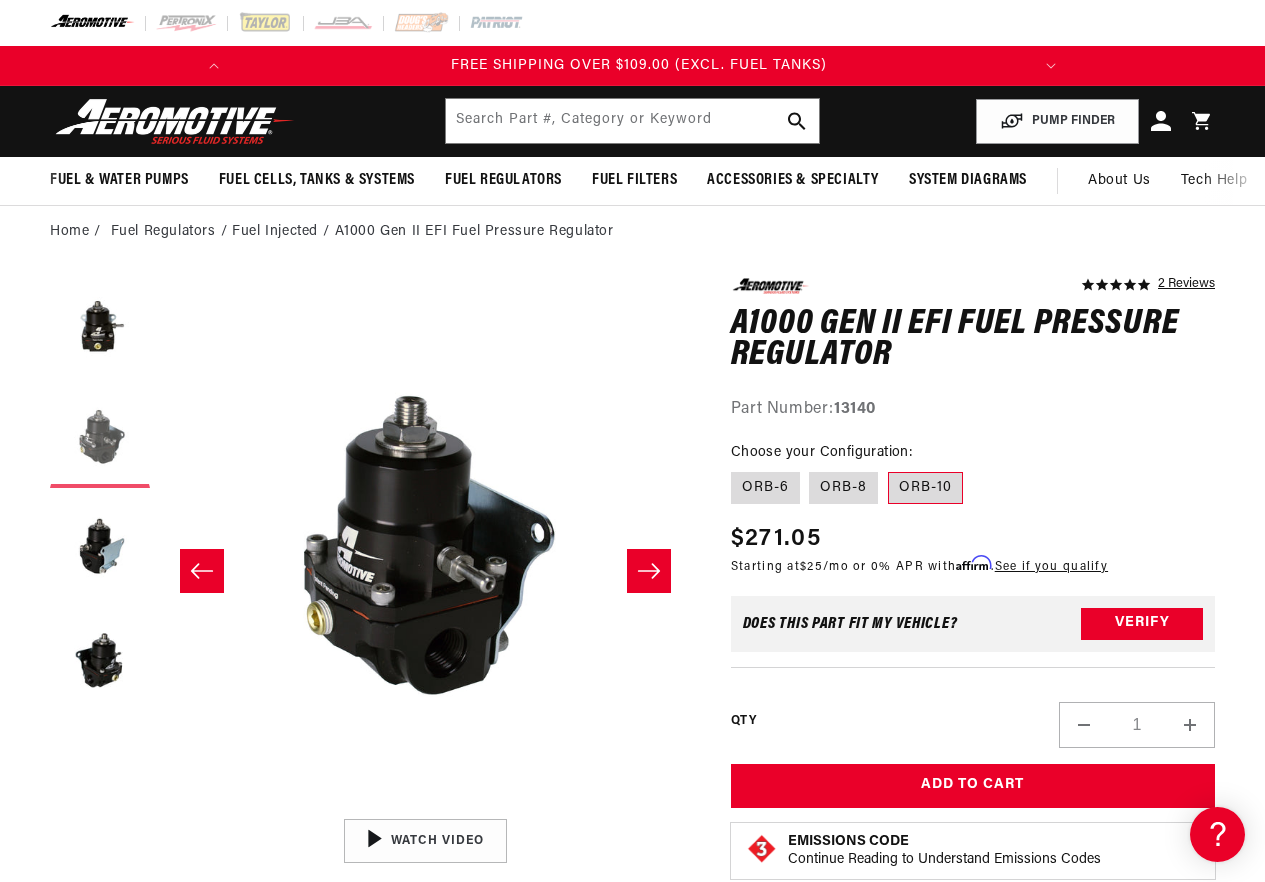 scroll, scrollTop: 0, scrollLeft: 531, axis: horizontal 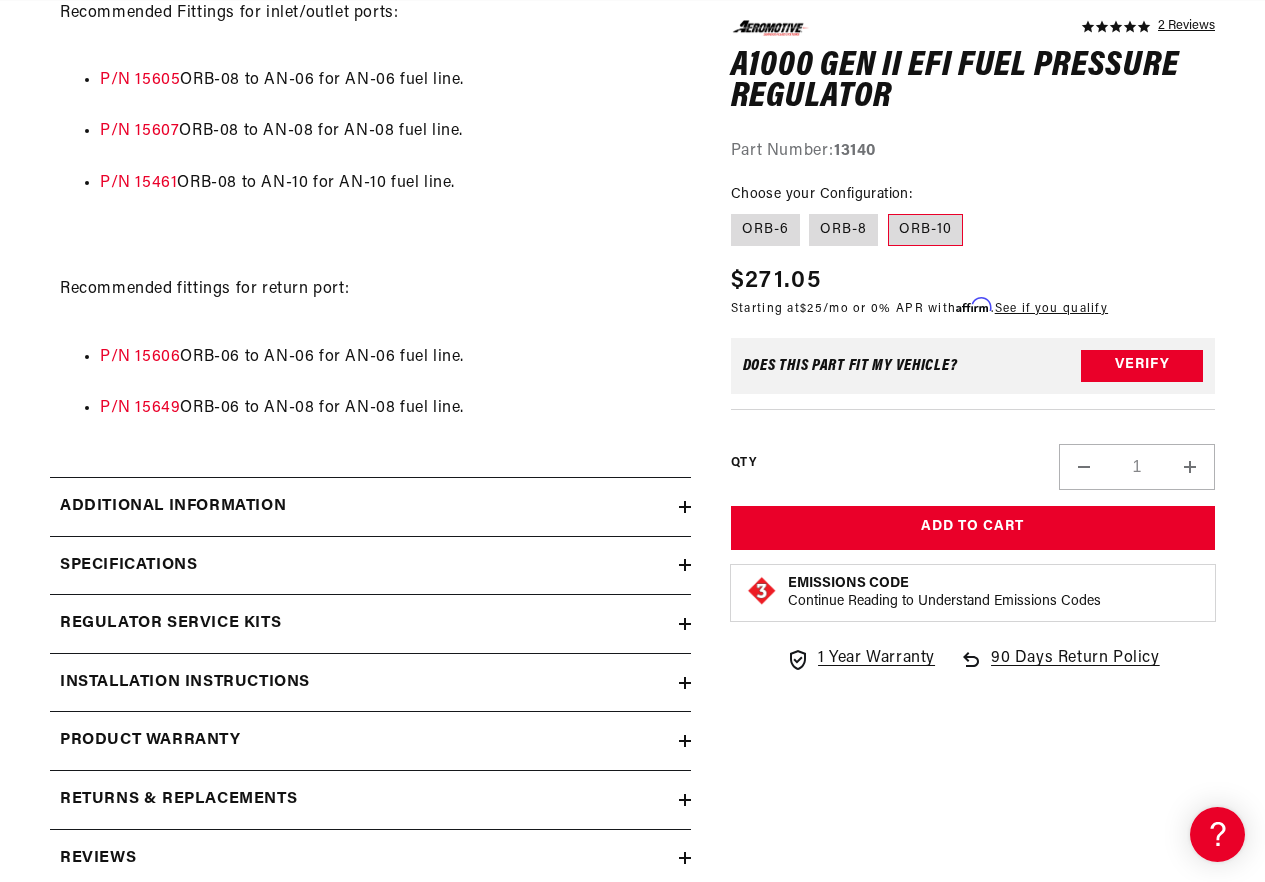 click on "Additional information" at bounding box center (370, 507) 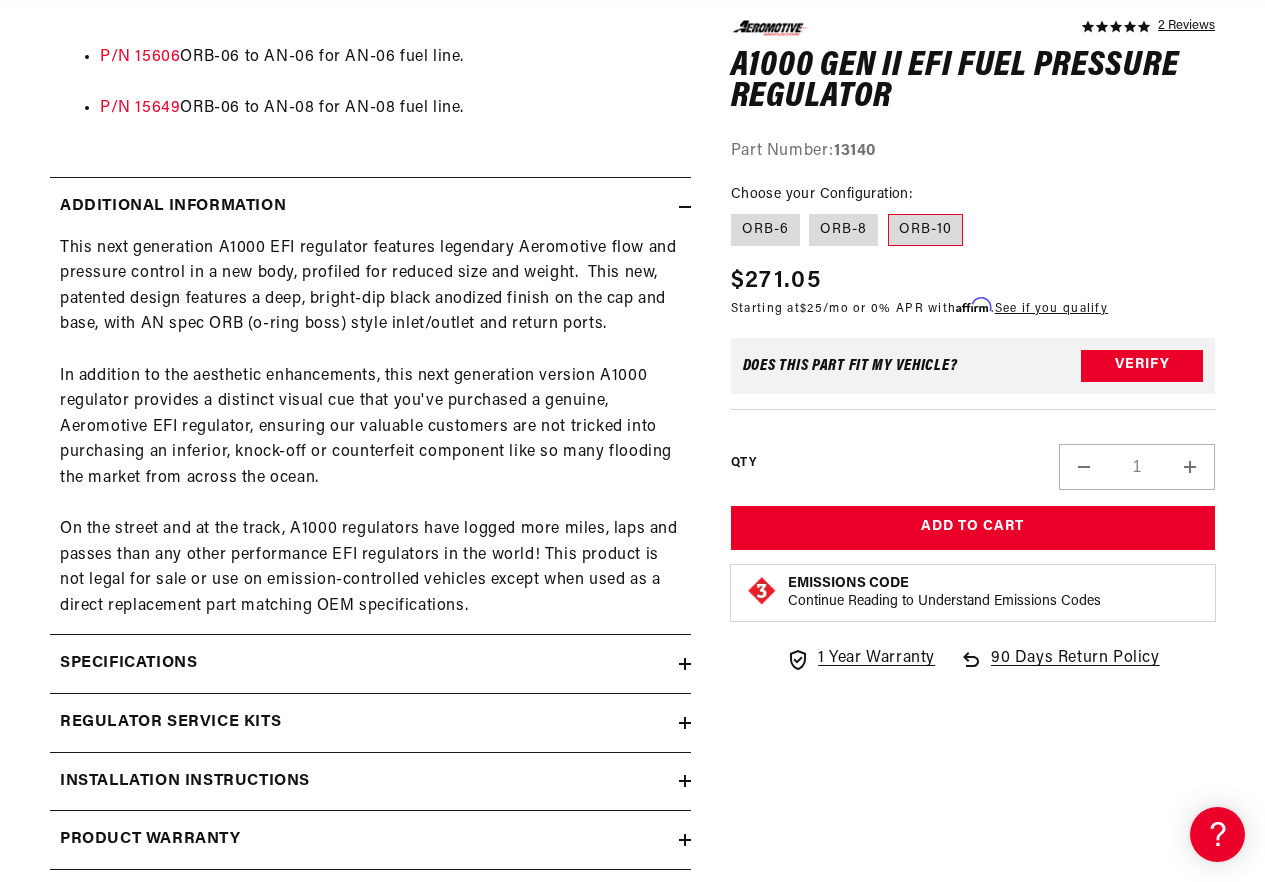 click 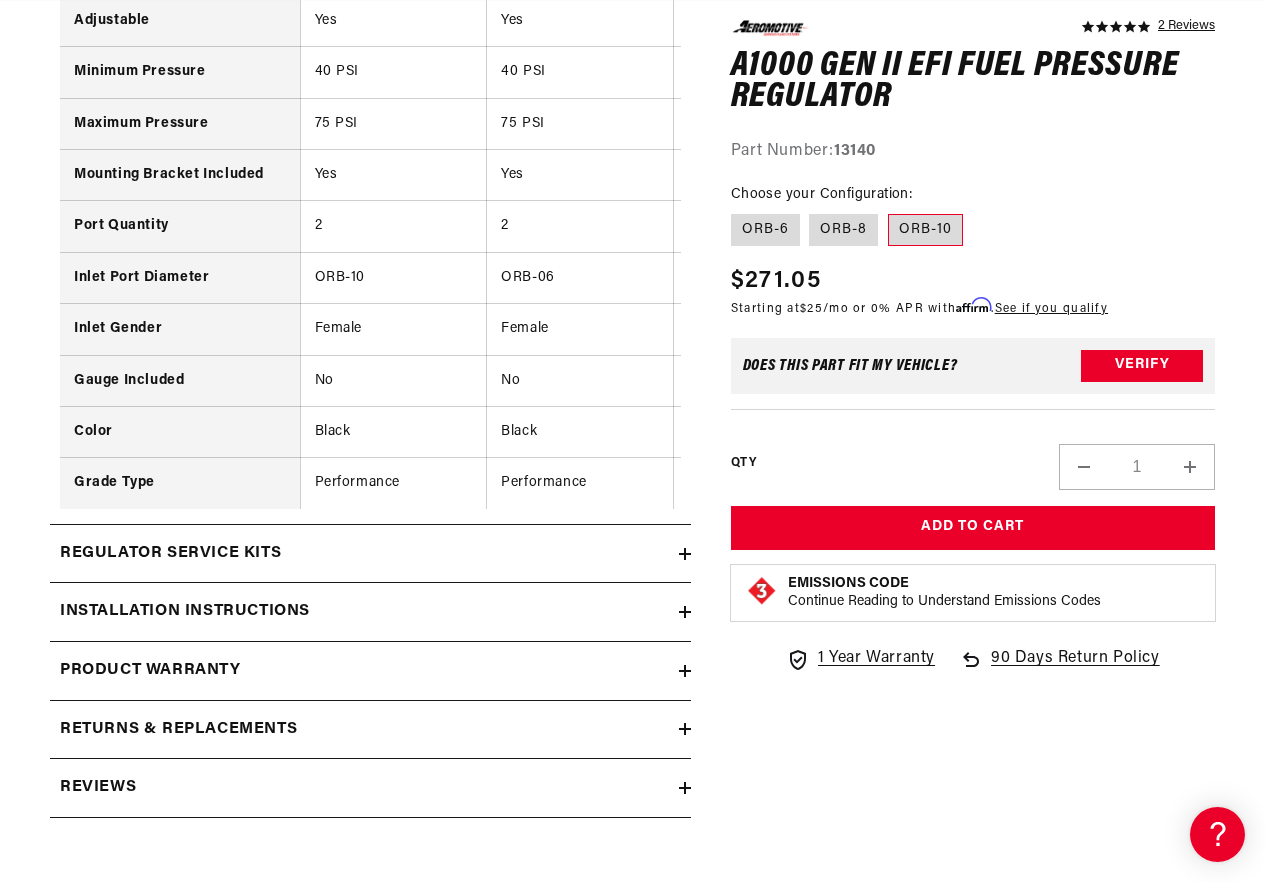 click on "5.0 star rating      2 Reviews
A1000 Gen II EFI Fuel Pressure Regulator
A1000 Gen II EFI Fuel Pressure Regulator
5.0 star rating      2 Reviews
Part Number:  13140
Choose your Configuration:
ORB-6
ORB-8
ORB-10
Regular price
$271.05
Sale price
$271.05" at bounding box center [953, -893] 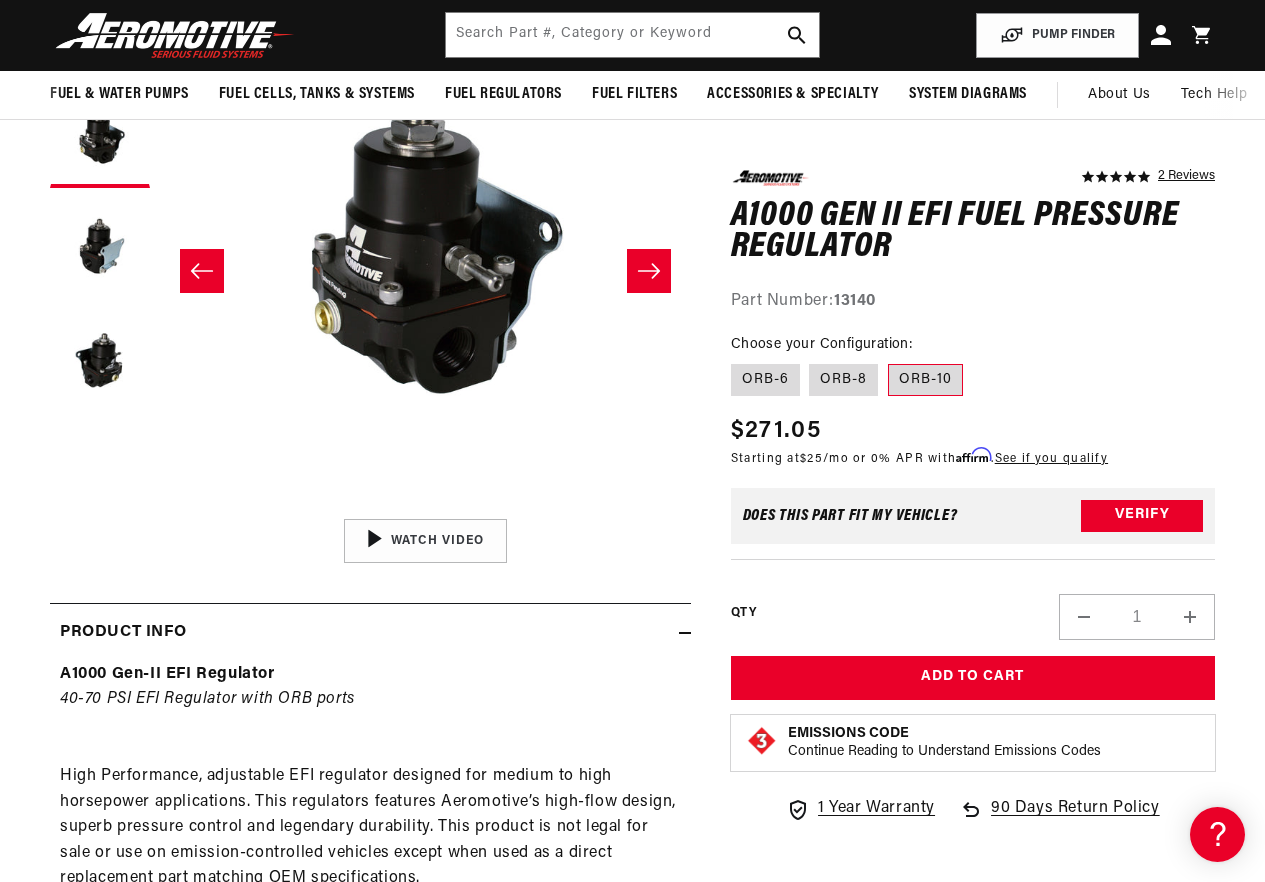 scroll, scrollTop: 0, scrollLeft: 0, axis: both 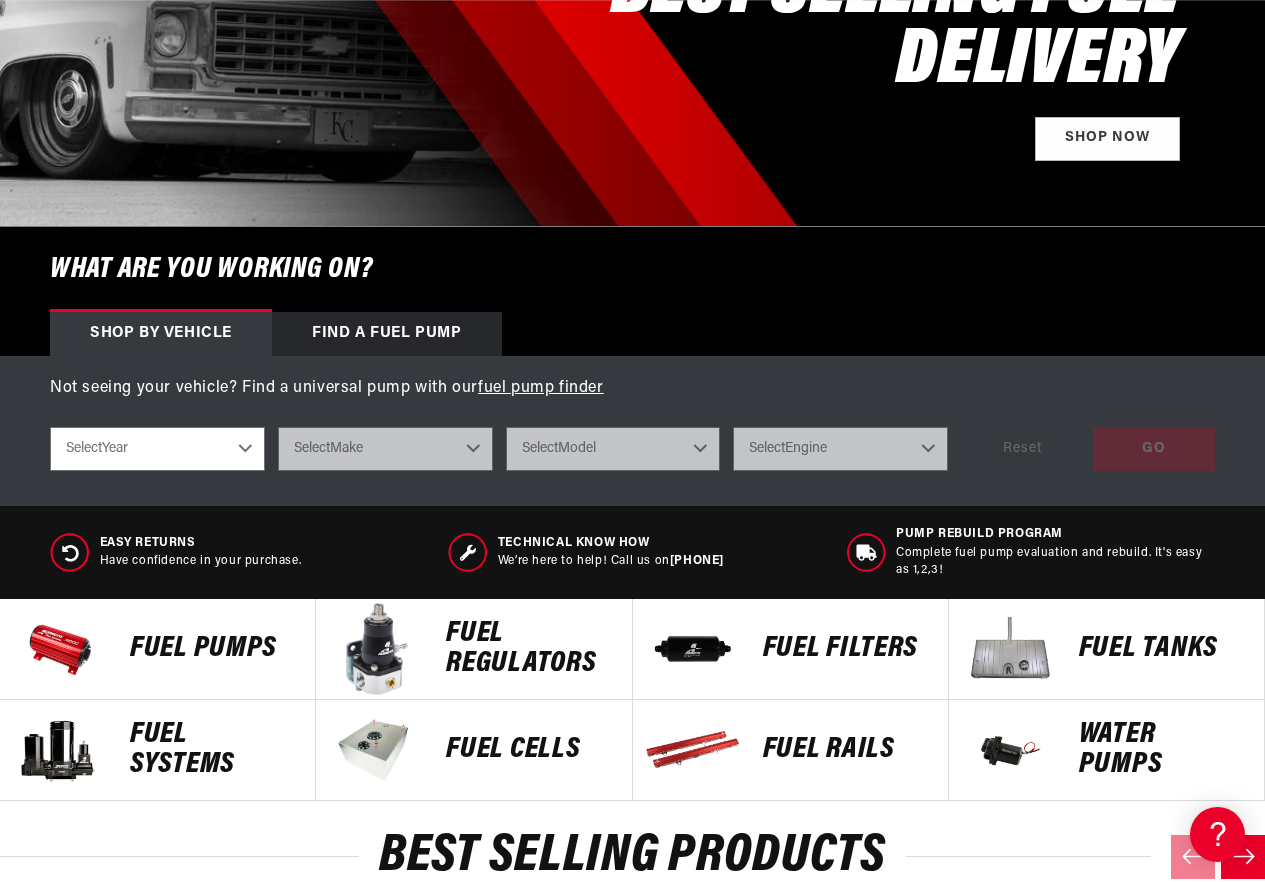 click on "Fuel Pumps" at bounding box center (212, 649) 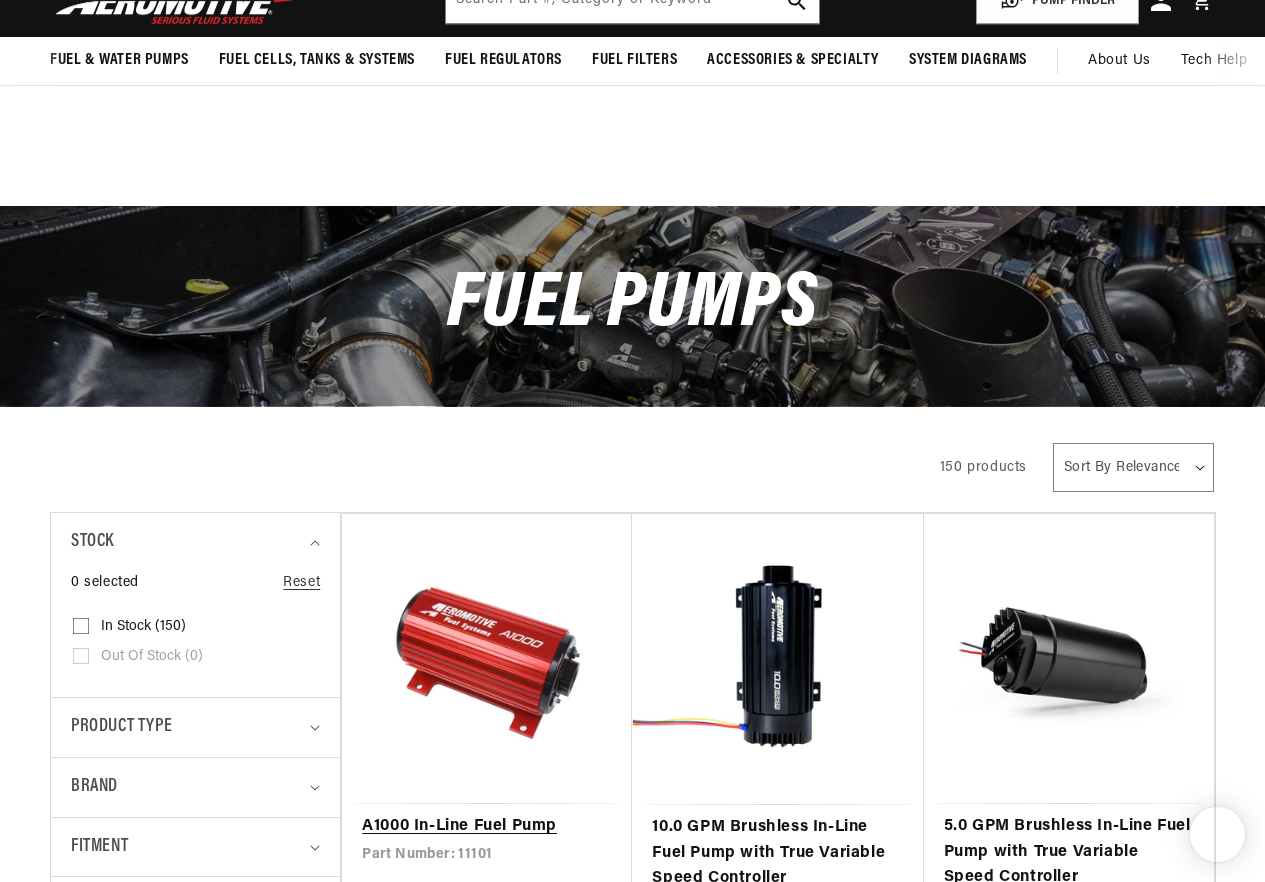 scroll, scrollTop: 300, scrollLeft: 0, axis: vertical 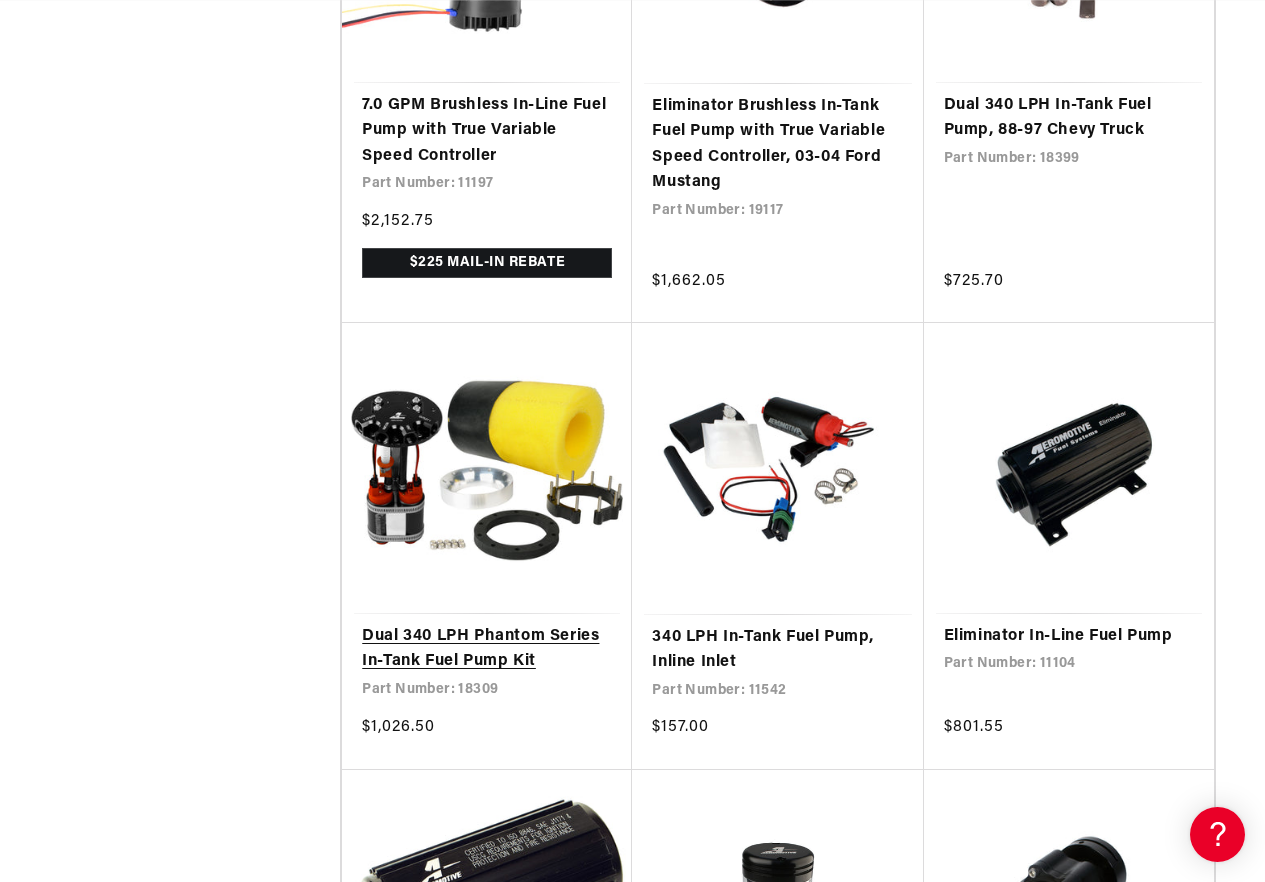 click on "Dual 340 LPH Phantom Series In-Tank Fuel Pump Kit" at bounding box center (487, 649) 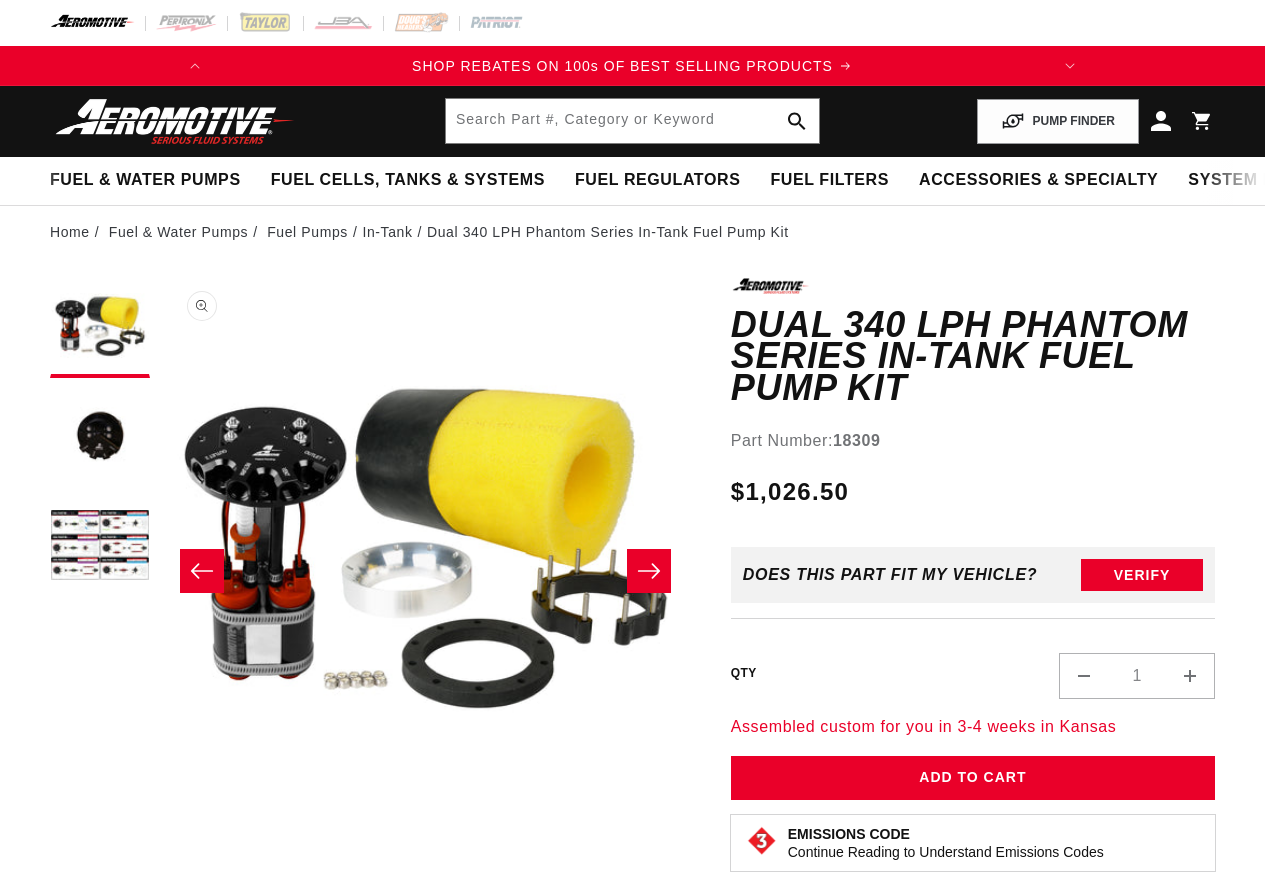 scroll, scrollTop: 0, scrollLeft: 0, axis: both 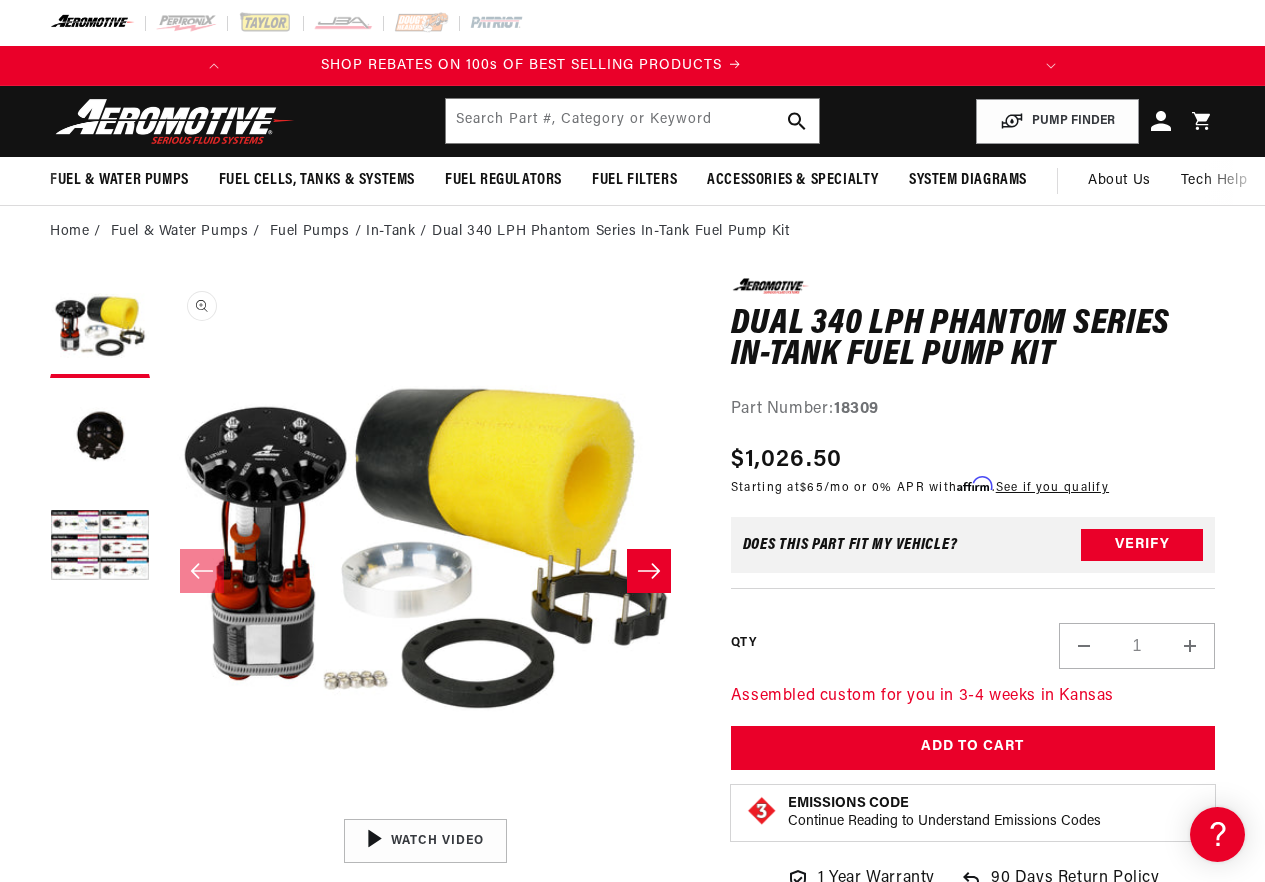 click on "Open media 1 in modal" at bounding box center [160, 809] 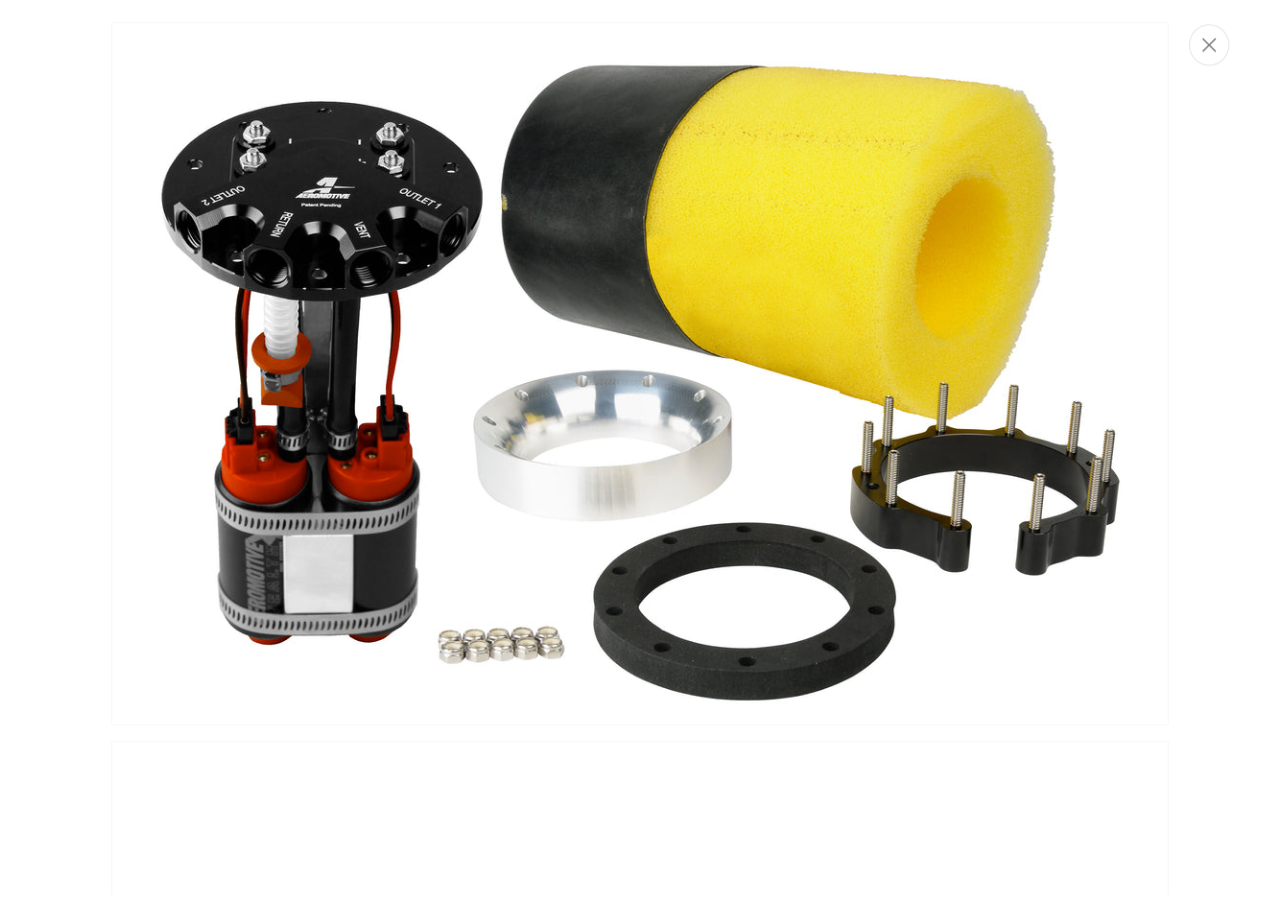 scroll, scrollTop: 0, scrollLeft: 791, axis: horizontal 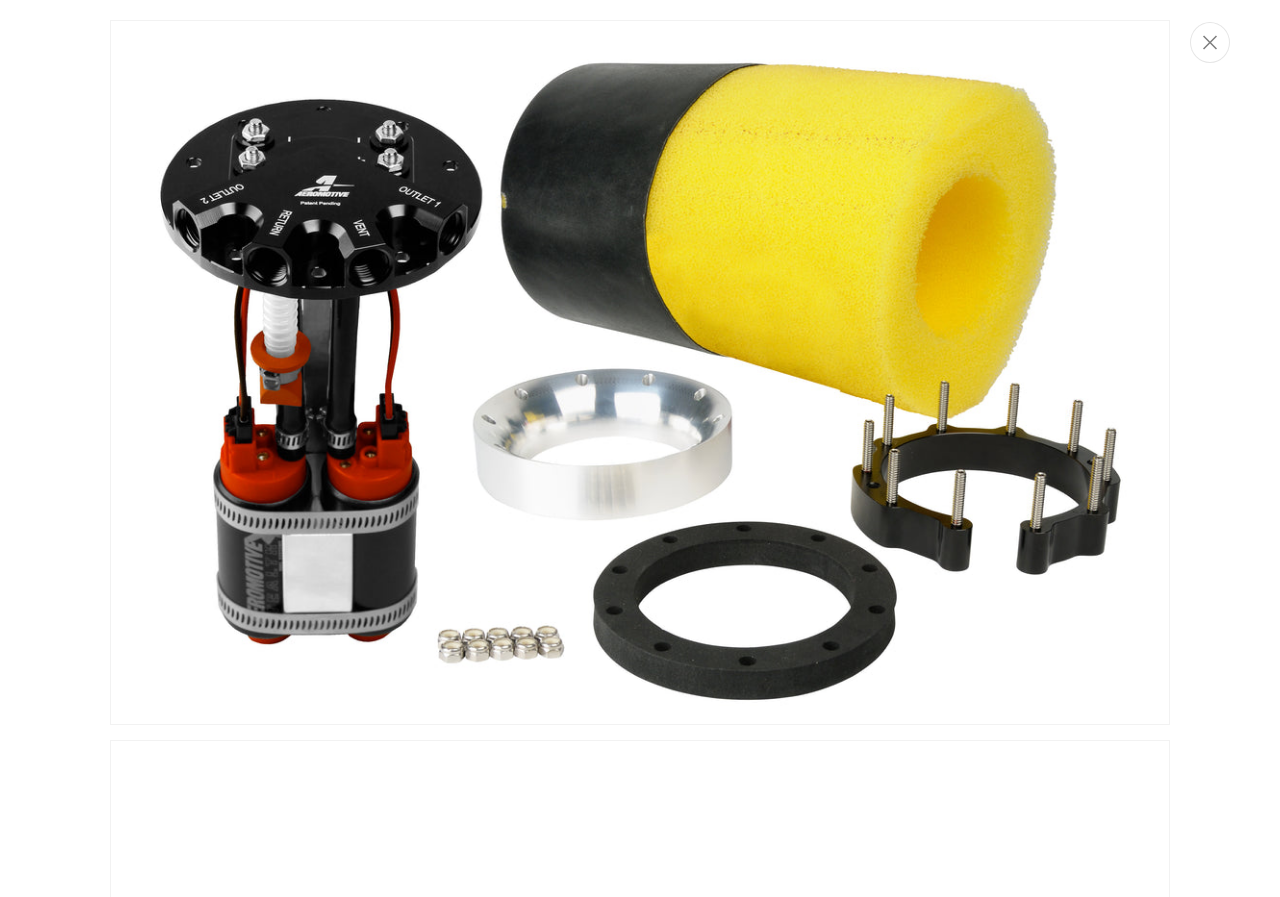 click at bounding box center [640, 372] 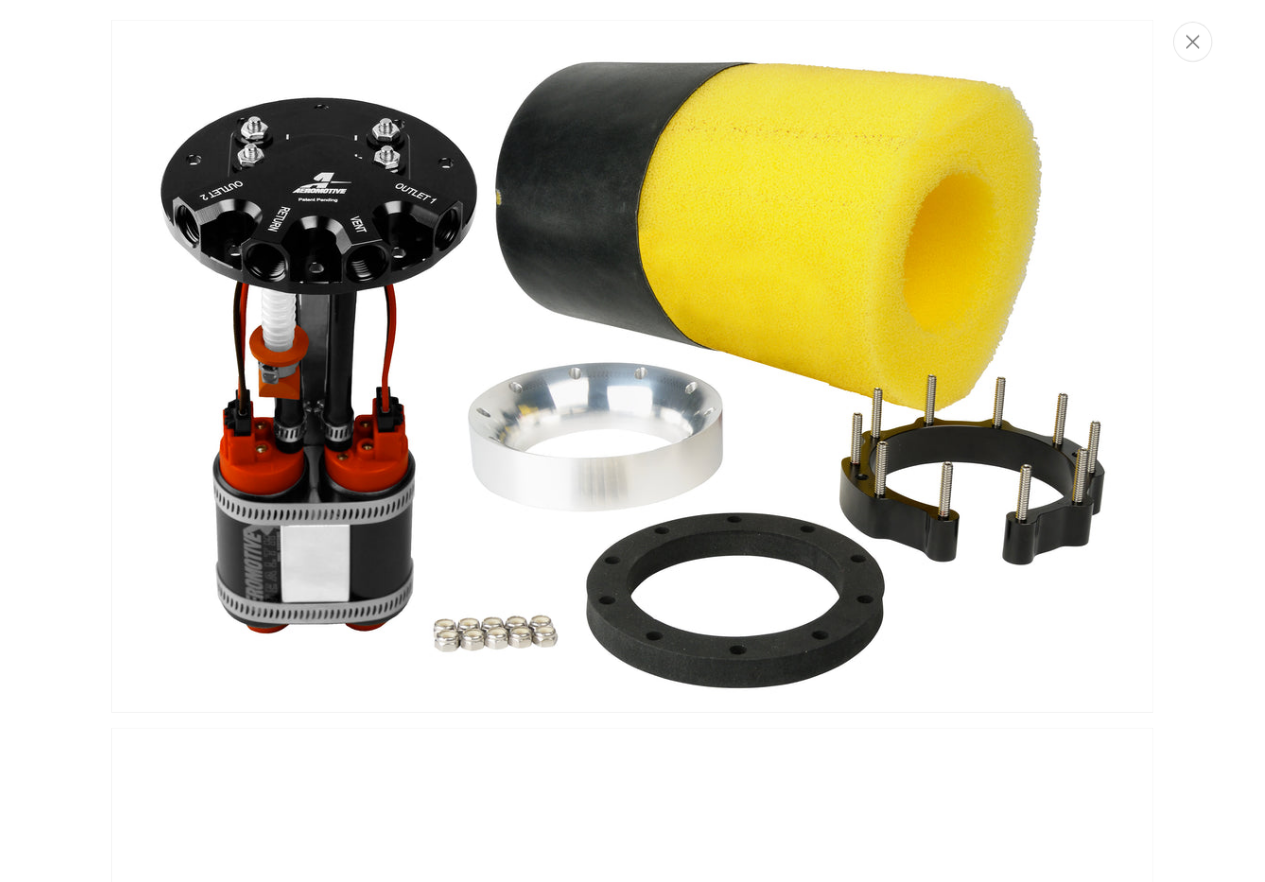 scroll, scrollTop: 1, scrollLeft: 0, axis: vertical 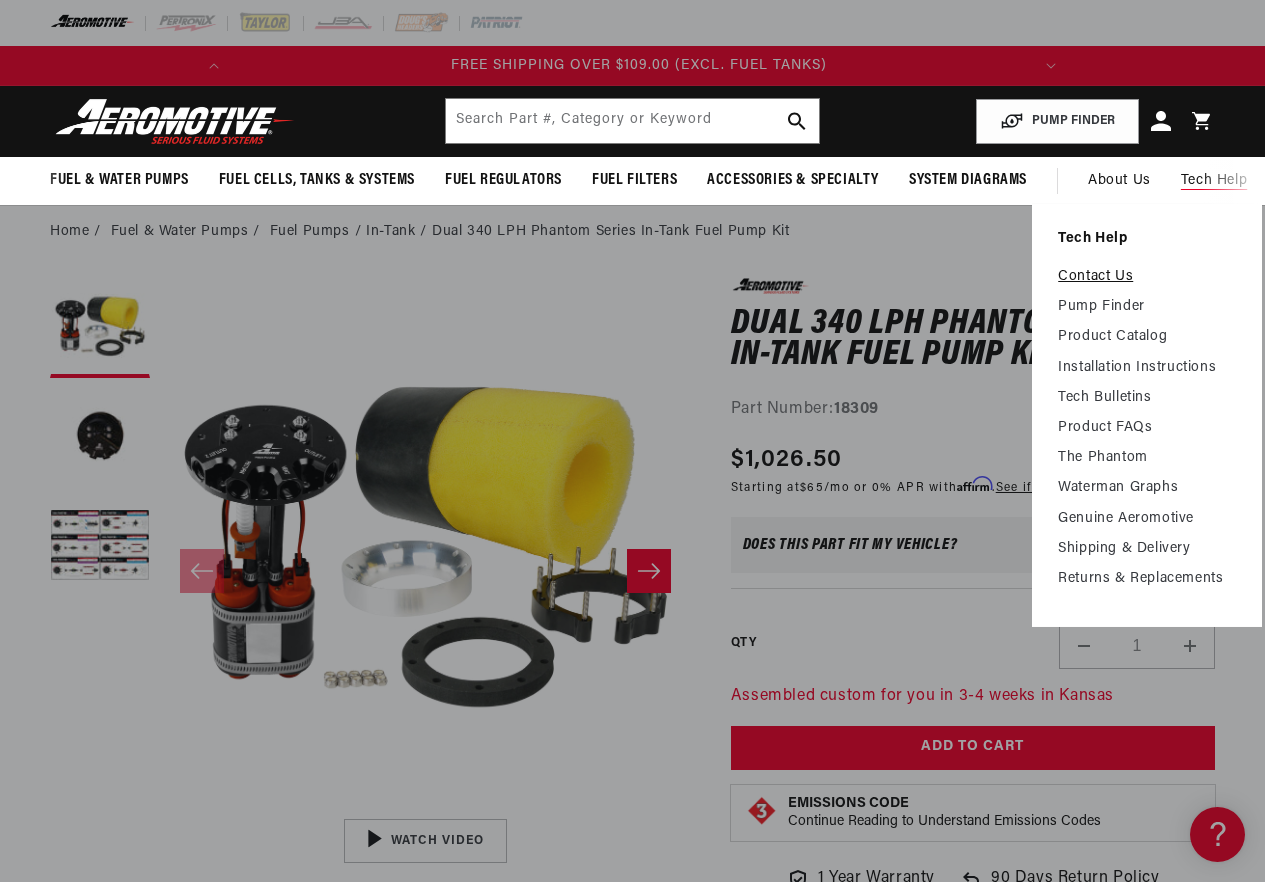 click on "Contact Us" at bounding box center [1147, 277] 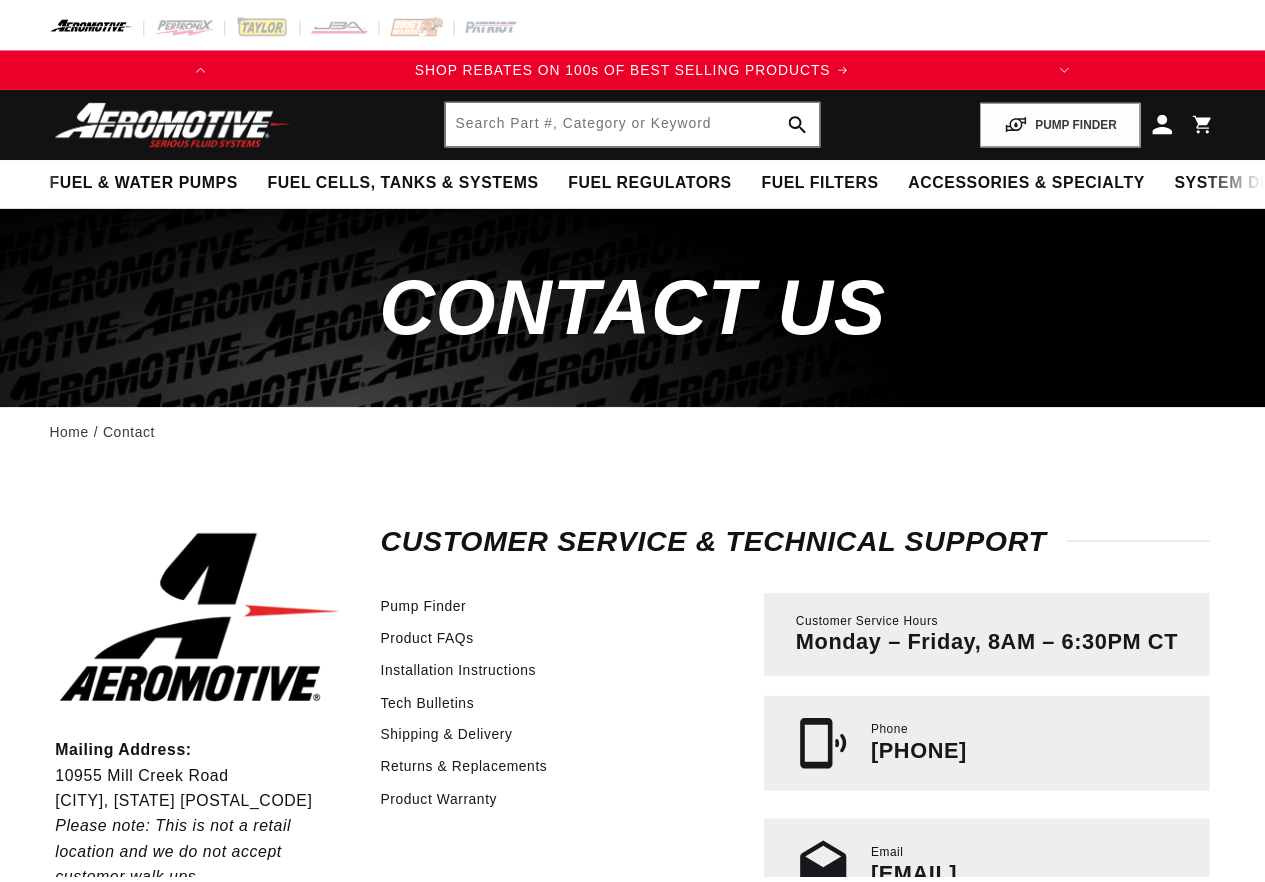 scroll, scrollTop: 0, scrollLeft: 0, axis: both 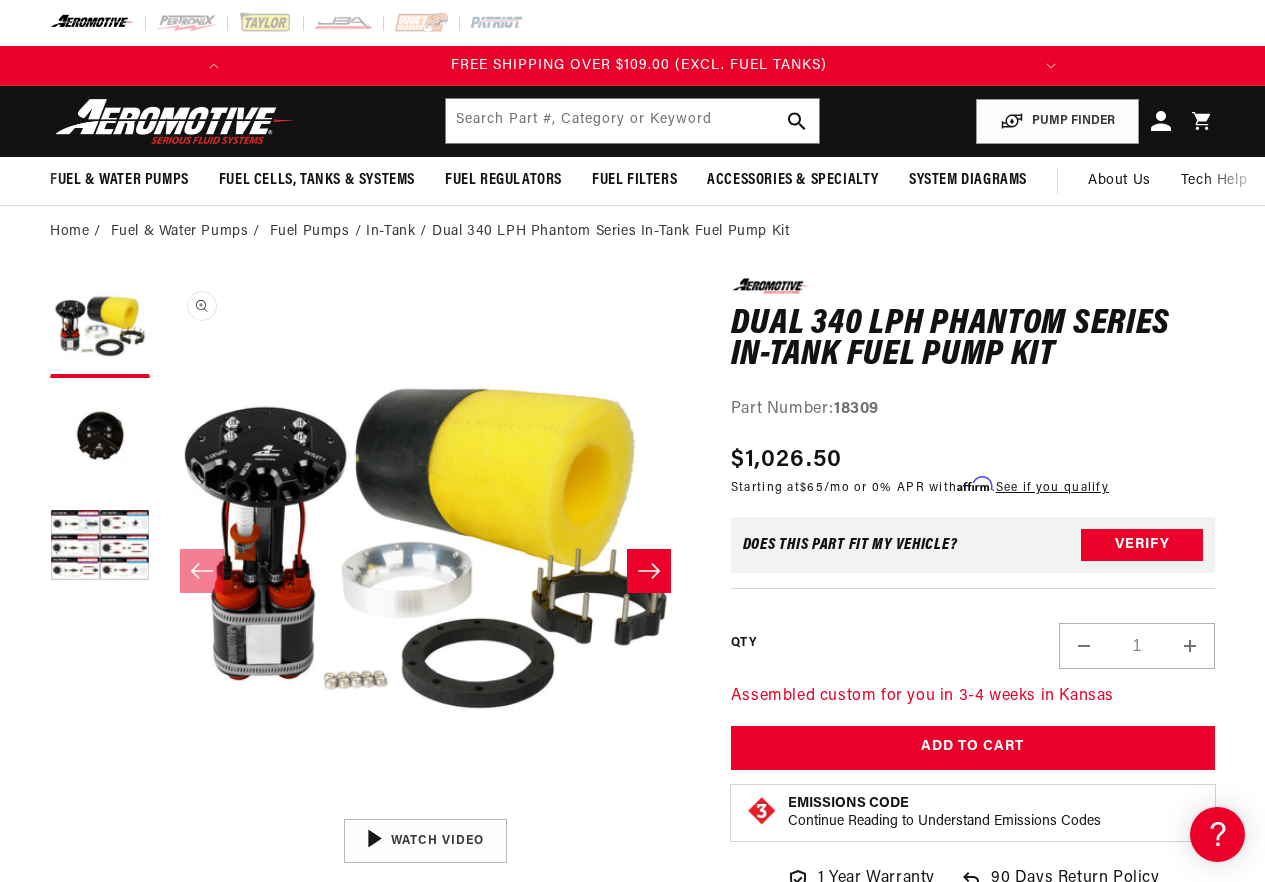 click on "Open media 1 in modal" at bounding box center [160, 809] 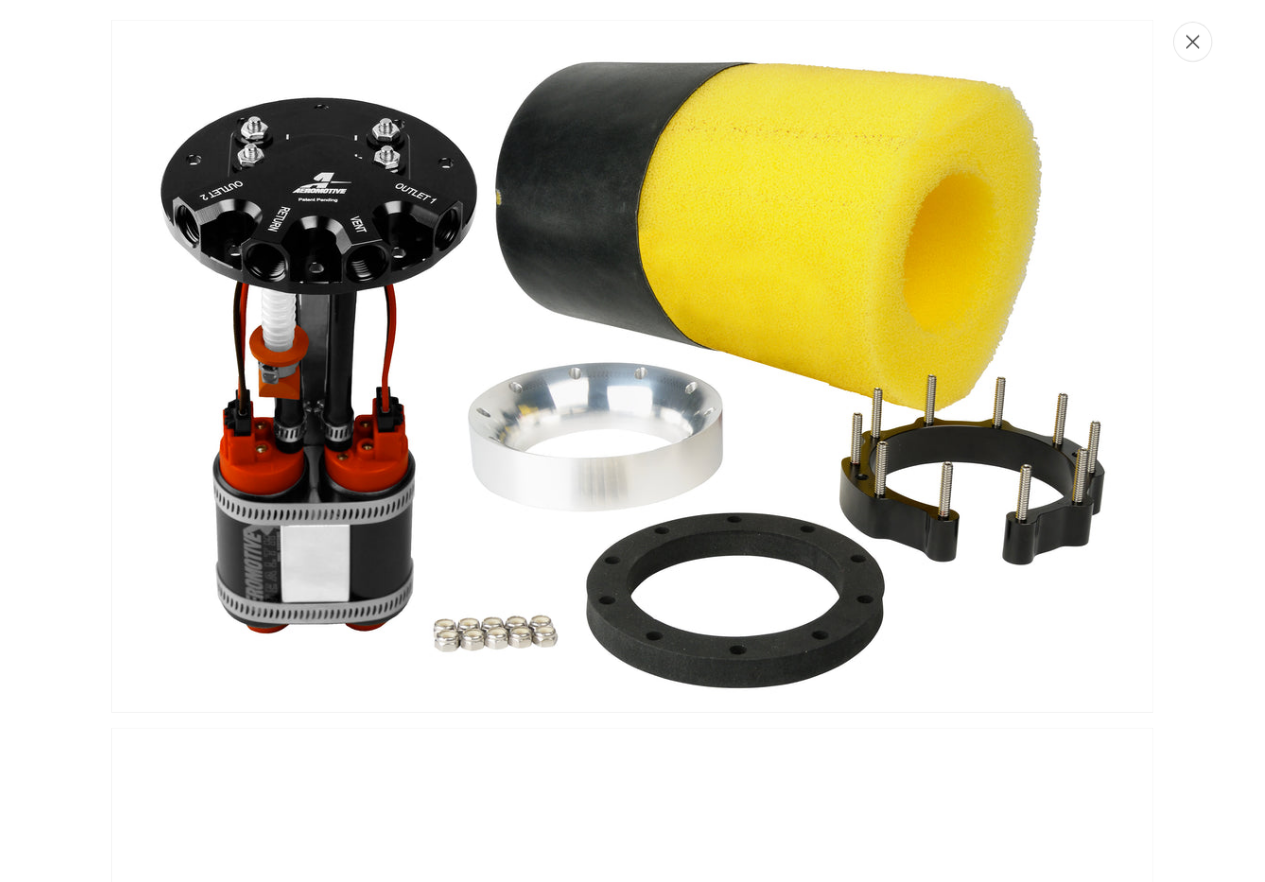 scroll, scrollTop: 0, scrollLeft: 791, axis: horizontal 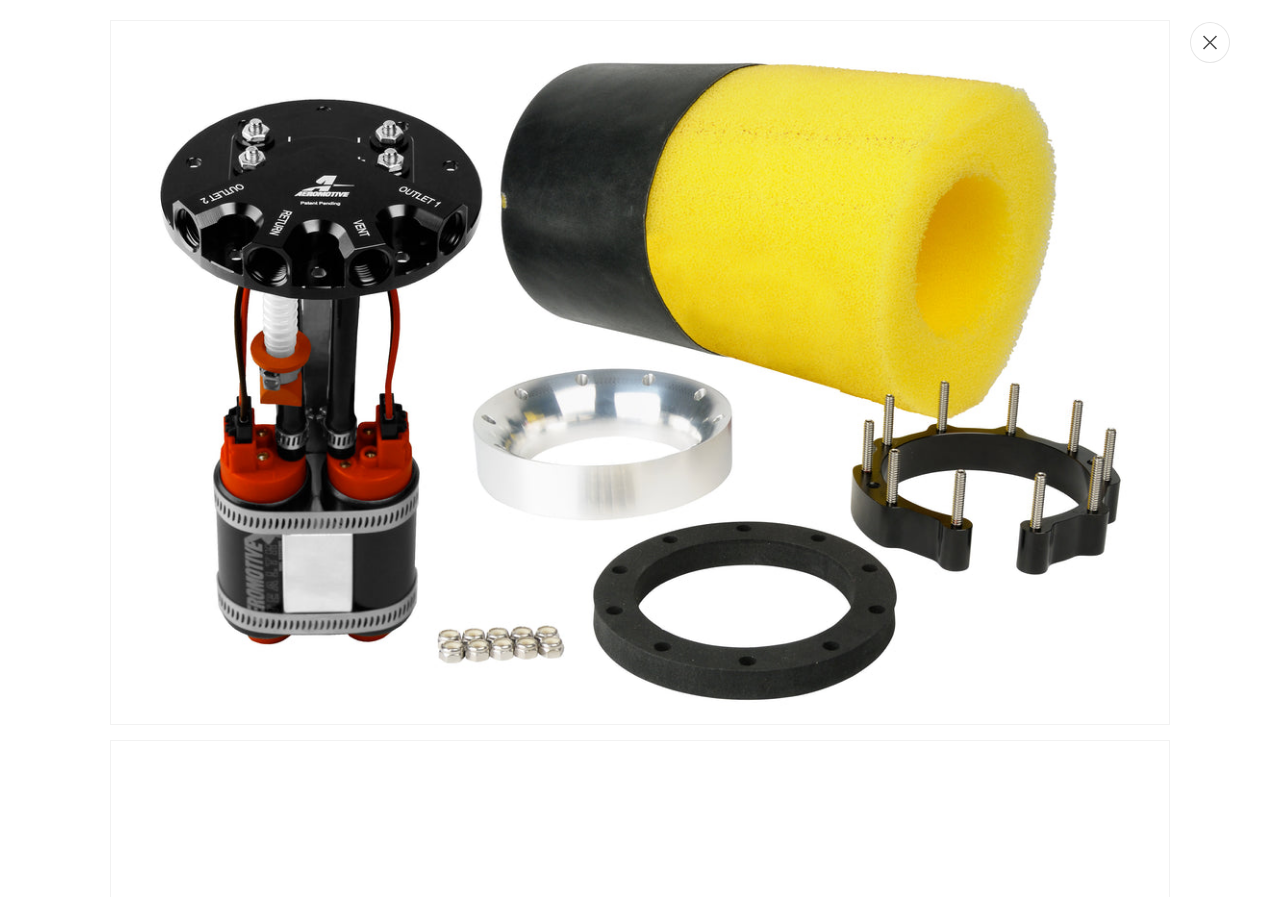 click at bounding box center [1210, 42] 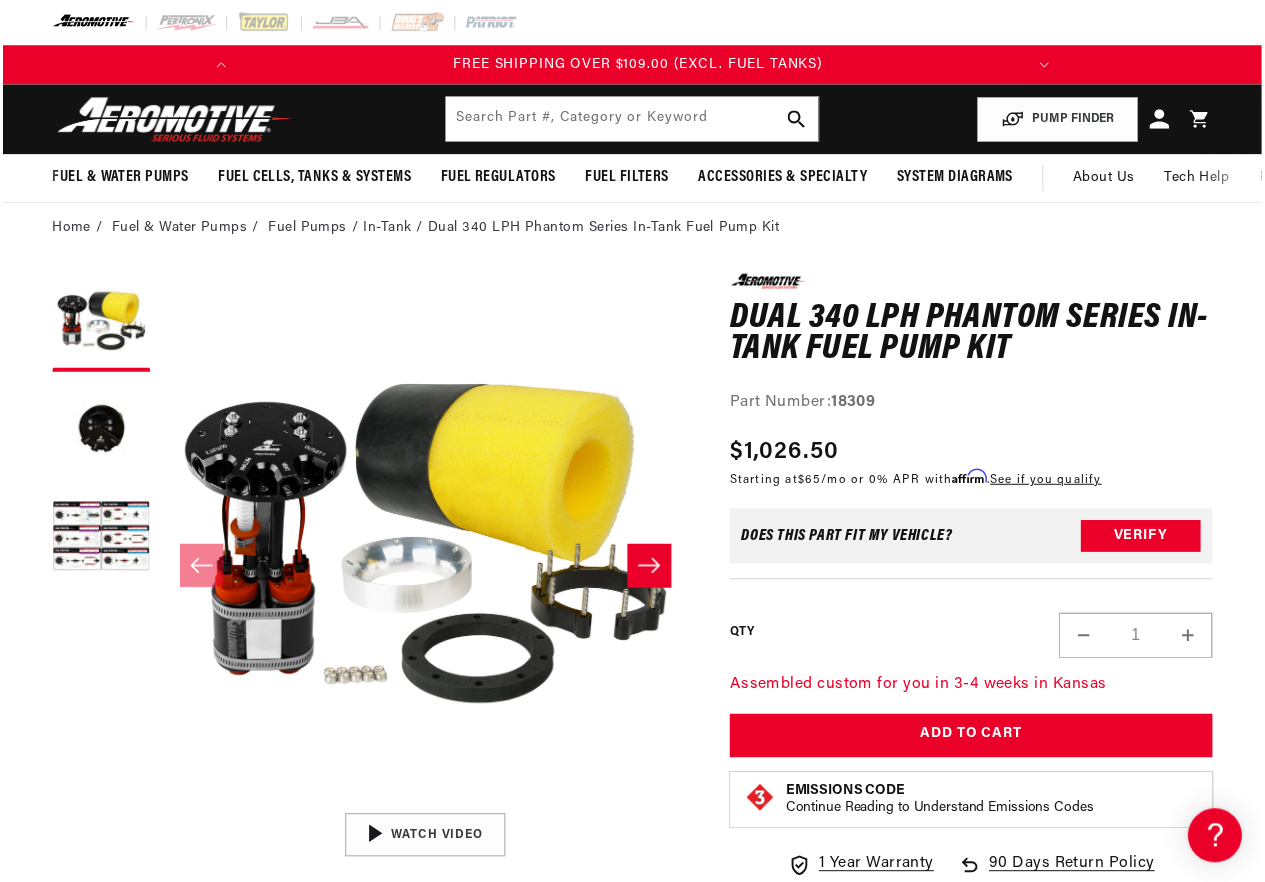 scroll, scrollTop: 1, scrollLeft: 0, axis: vertical 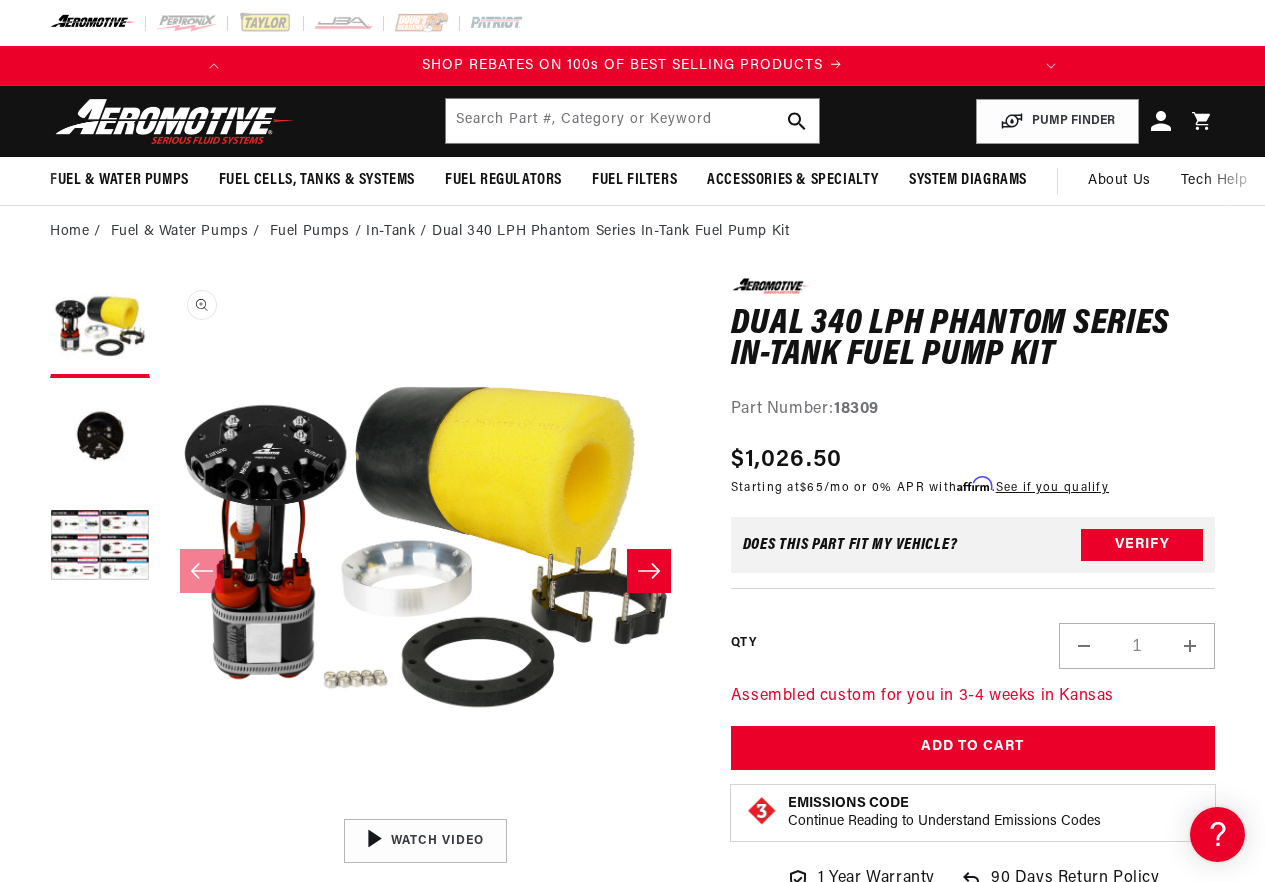 click on "Open media 1 in modal" at bounding box center (160, 808) 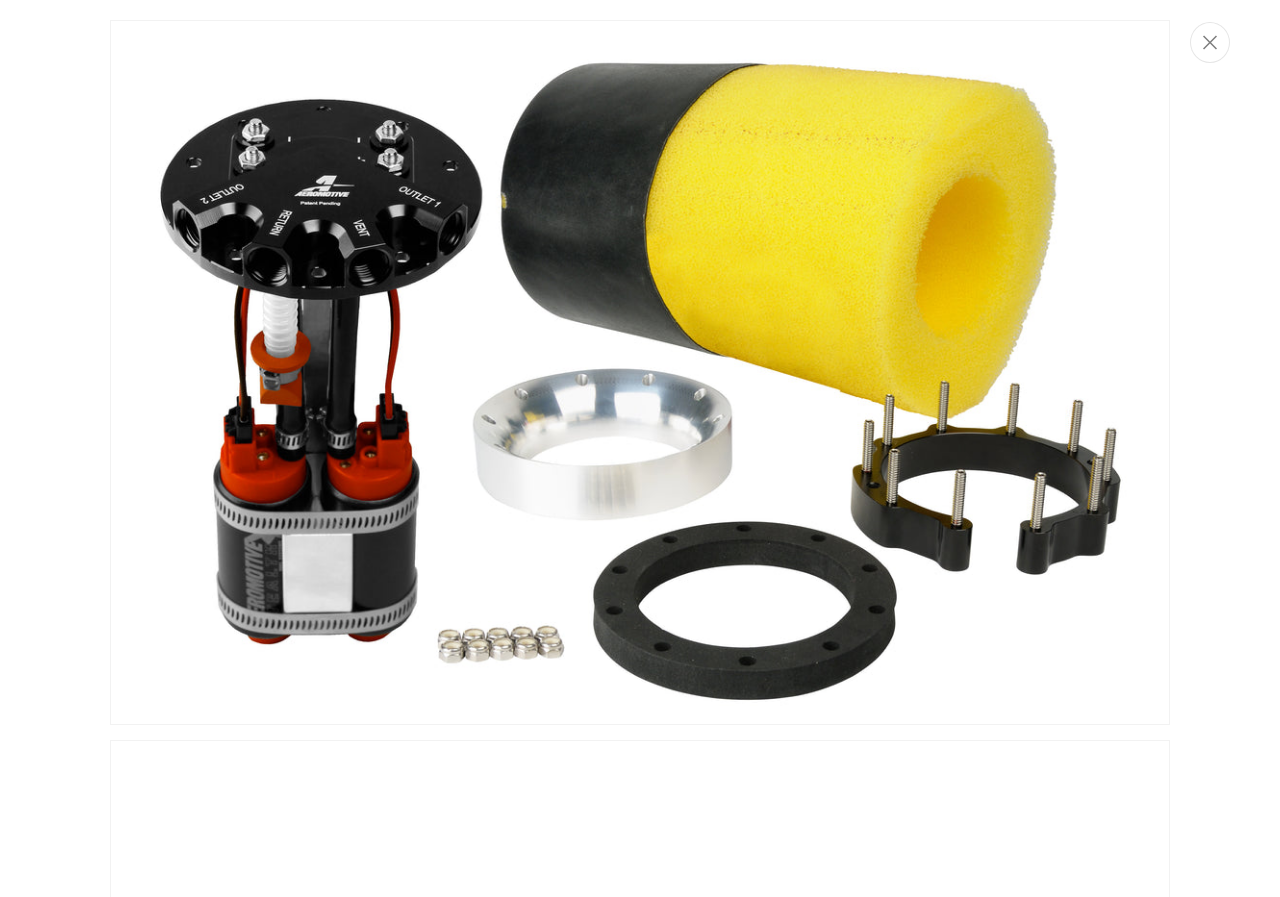 scroll, scrollTop: 0, scrollLeft: 791, axis: horizontal 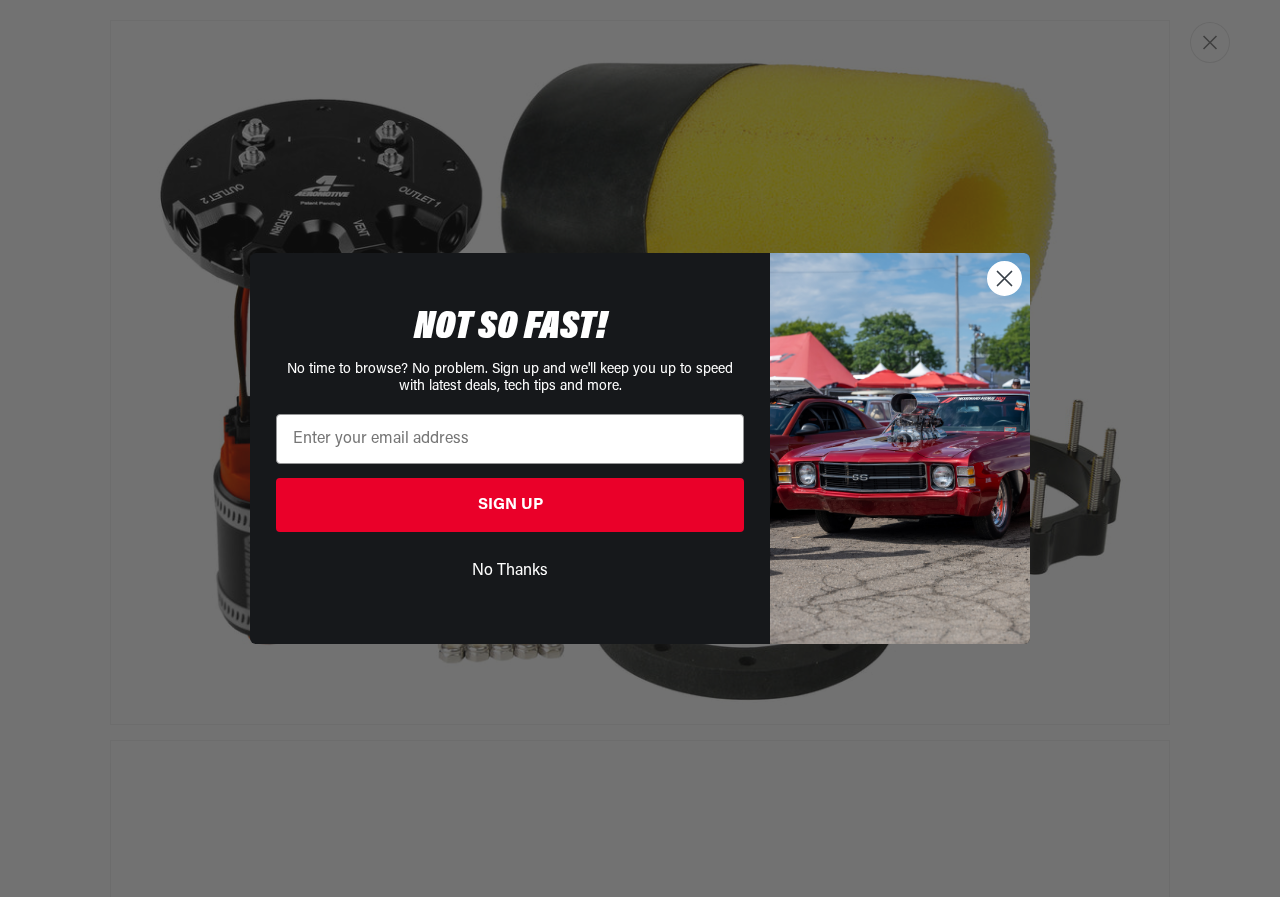 click 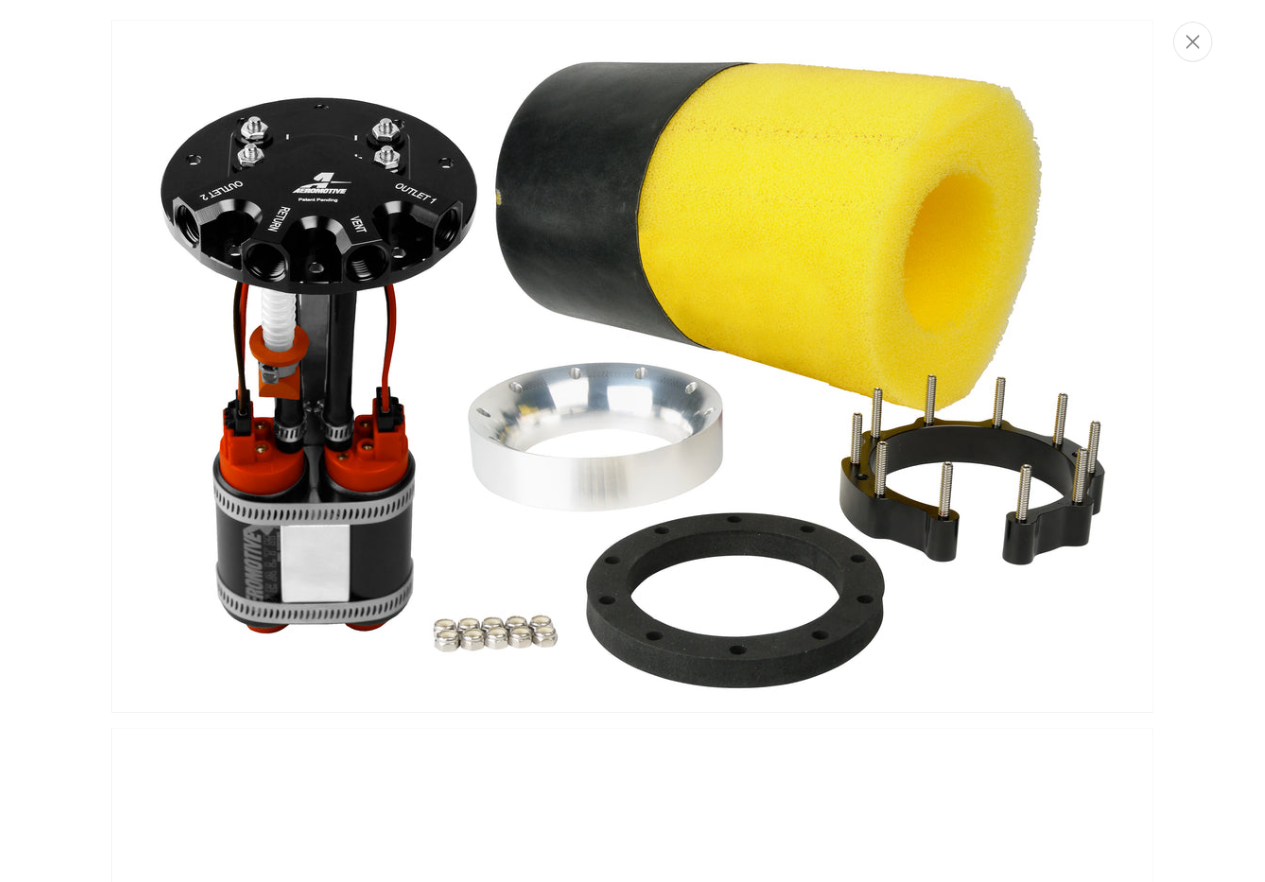 scroll, scrollTop: 0, scrollLeft: 0, axis: both 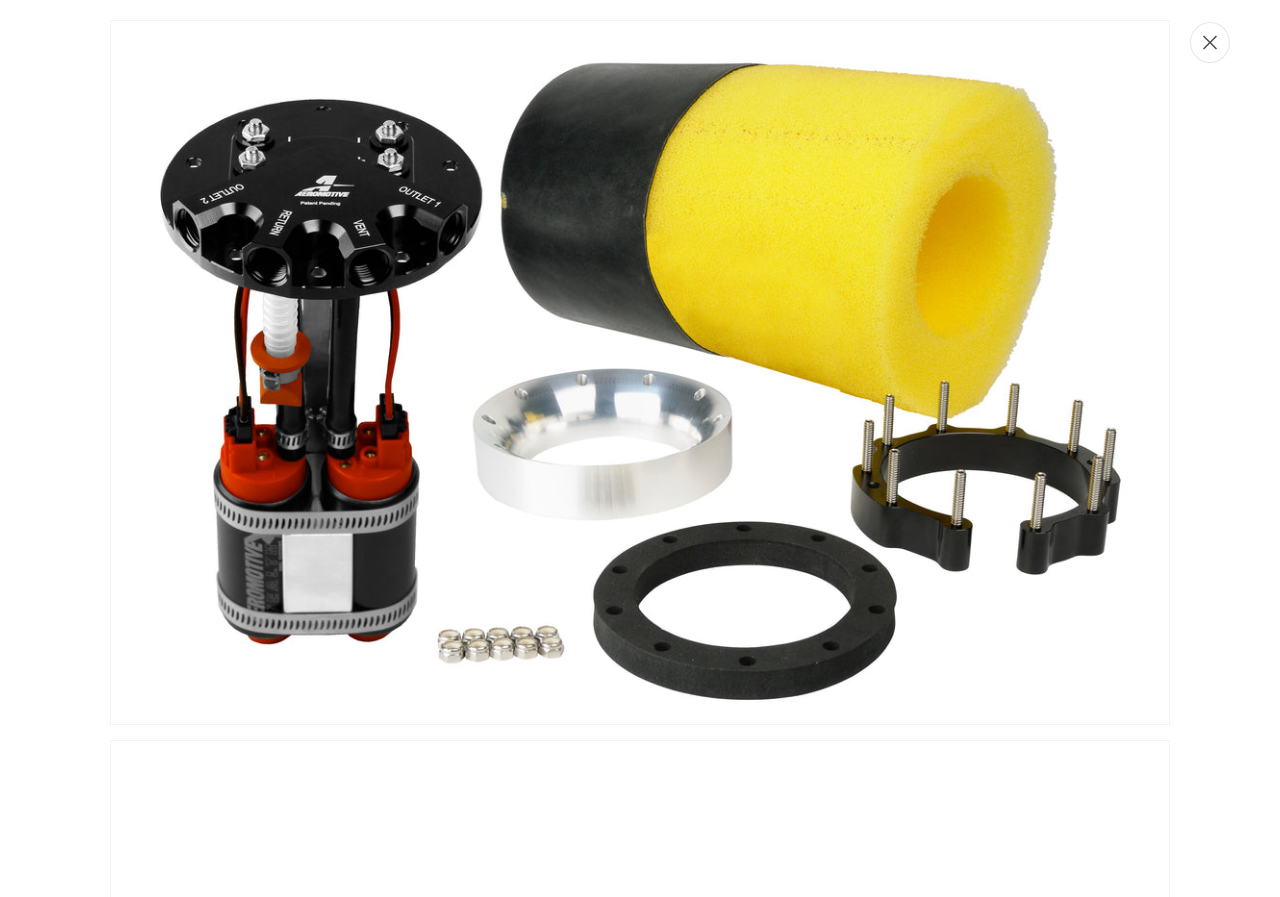 click at bounding box center [1210, 42] 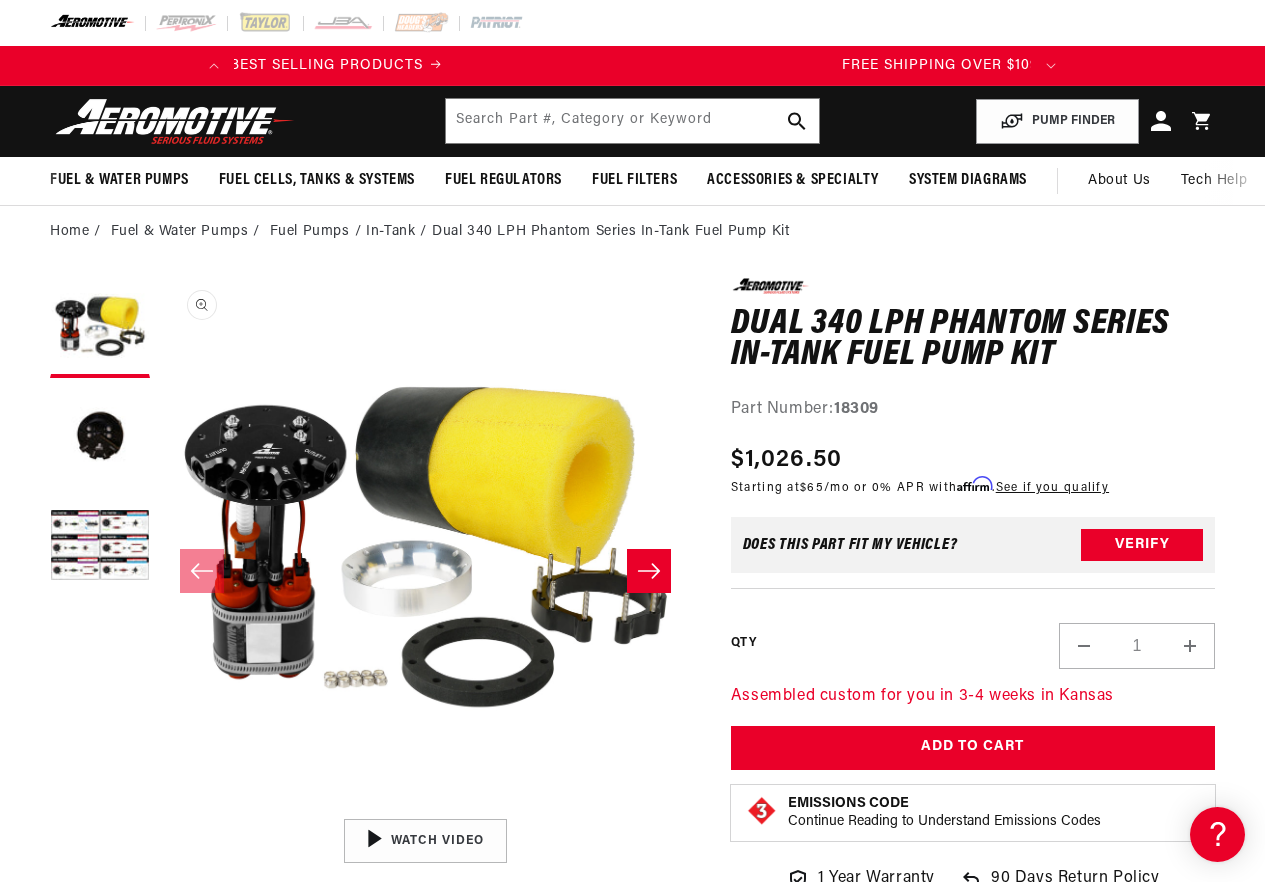 scroll, scrollTop: 0, scrollLeft: 0, axis: both 